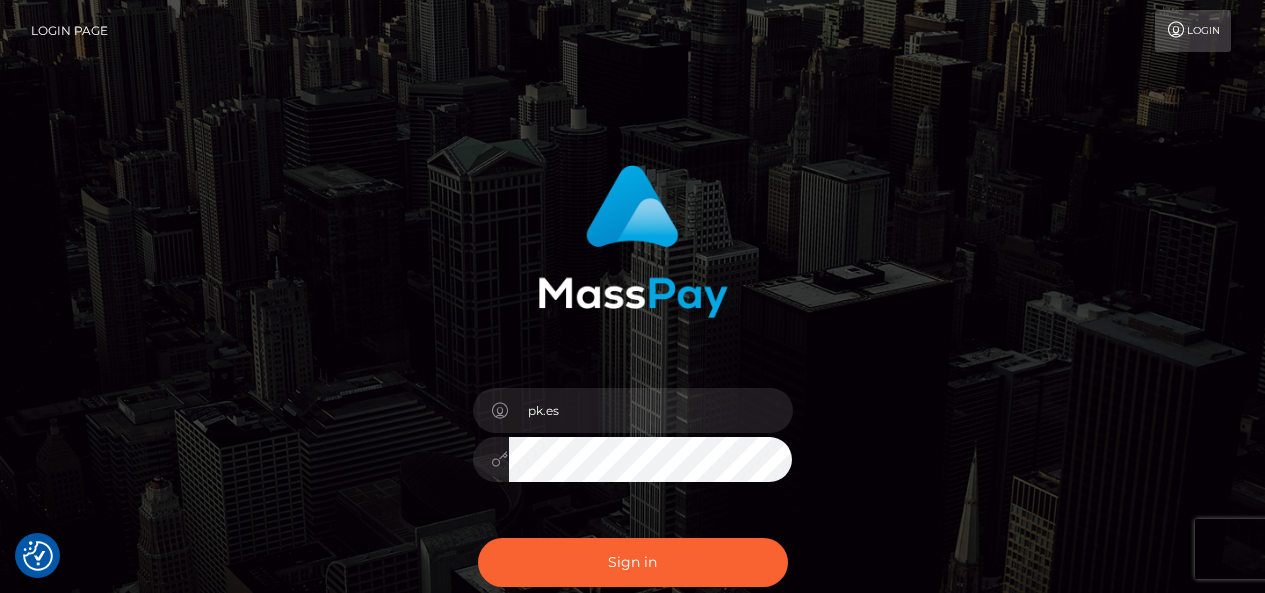 scroll, scrollTop: 0, scrollLeft: 0, axis: both 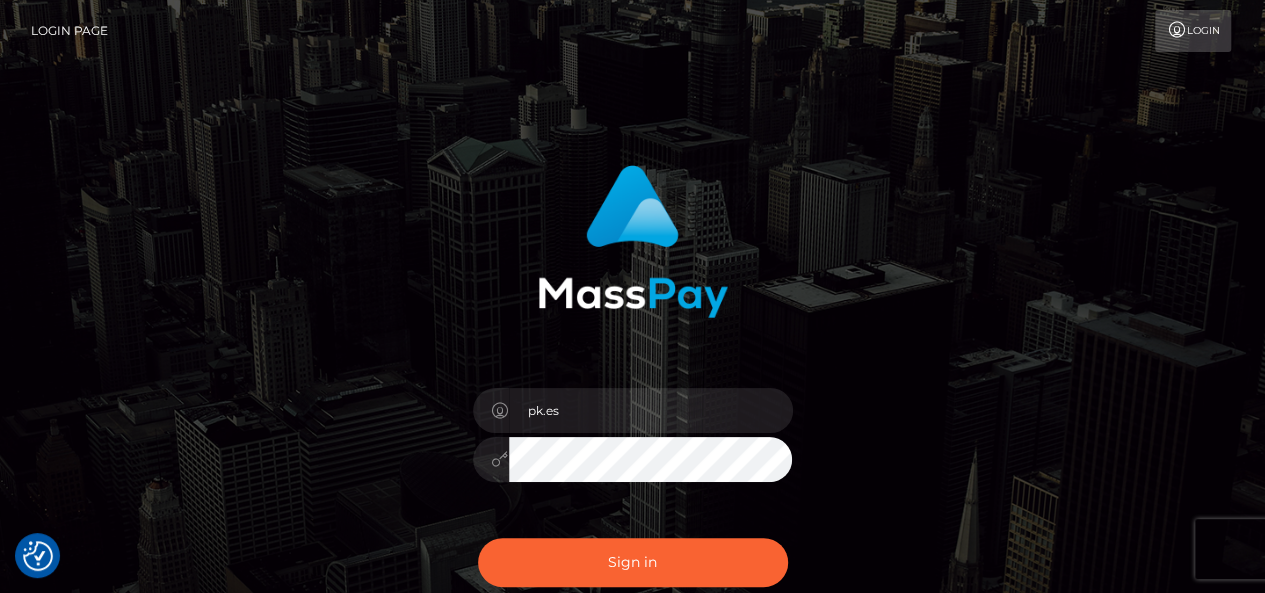 click on "Sign in" at bounding box center [633, 562] 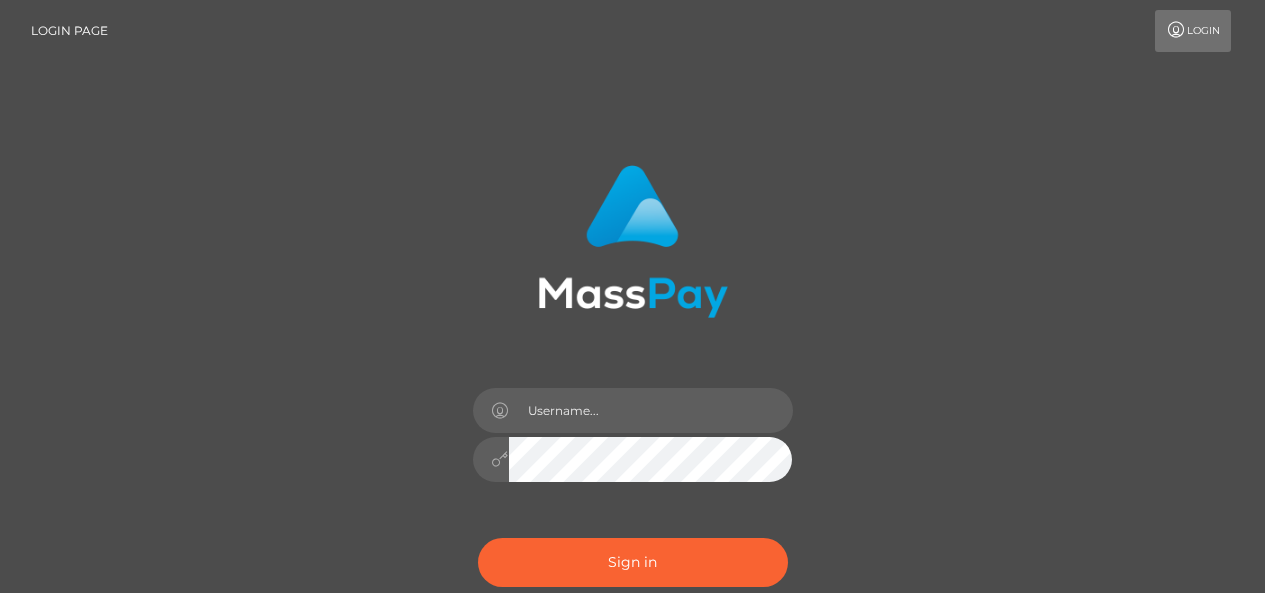 scroll, scrollTop: 0, scrollLeft: 0, axis: both 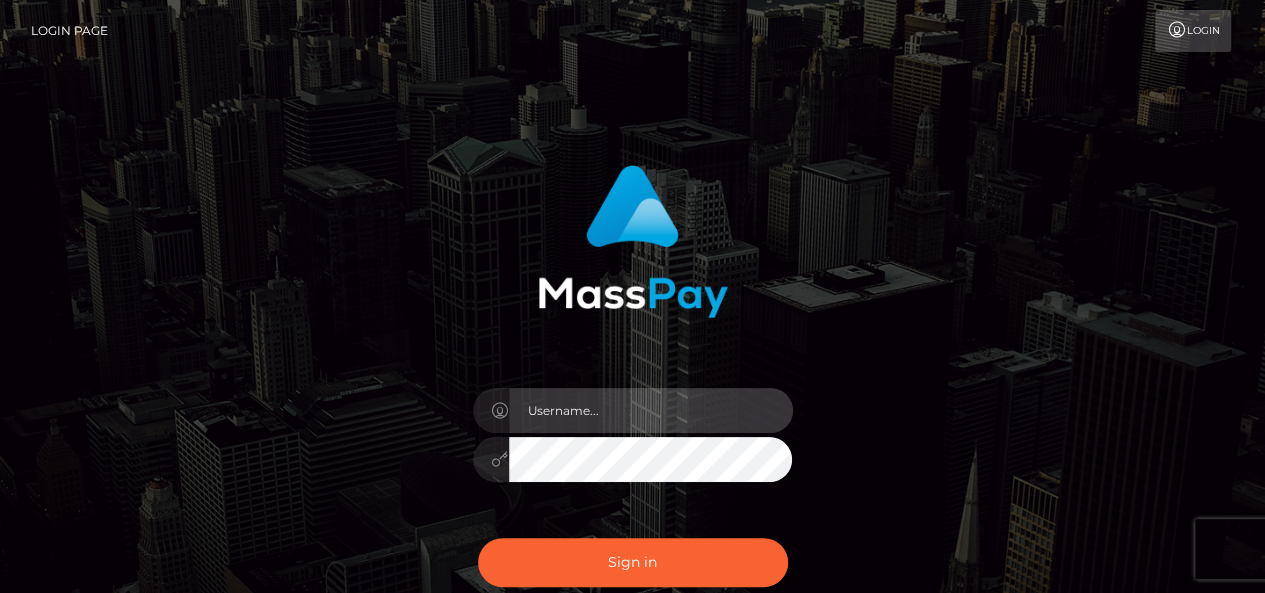 type on "pk.es" 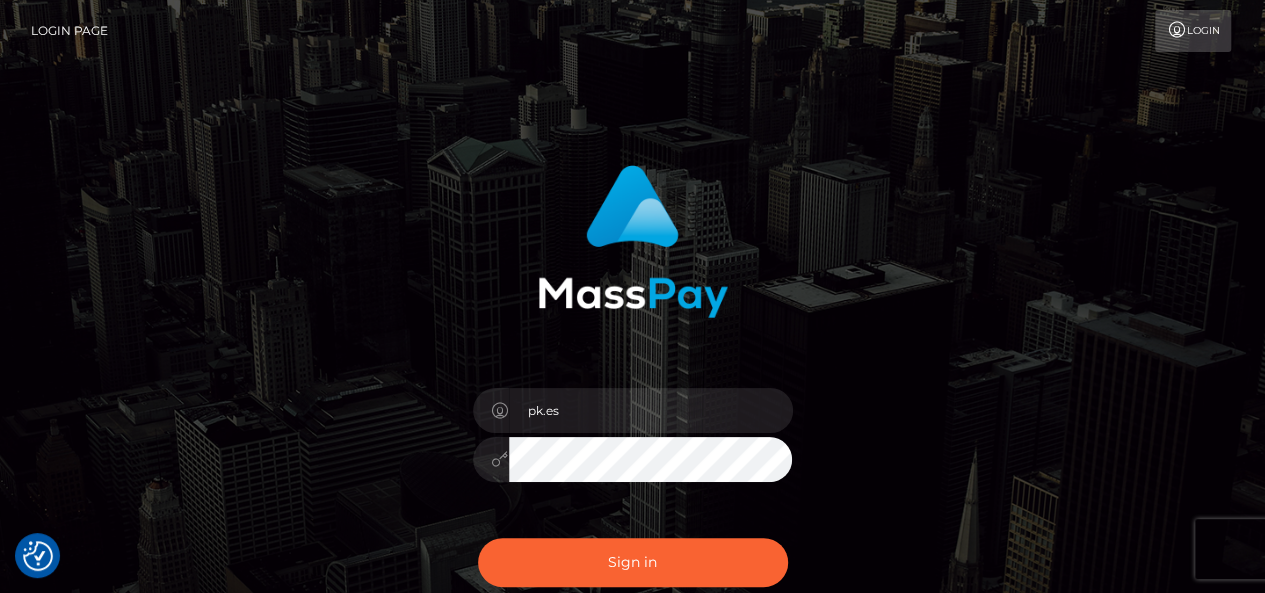 click on "Sign in
Need
Help?" at bounding box center (633, 570) 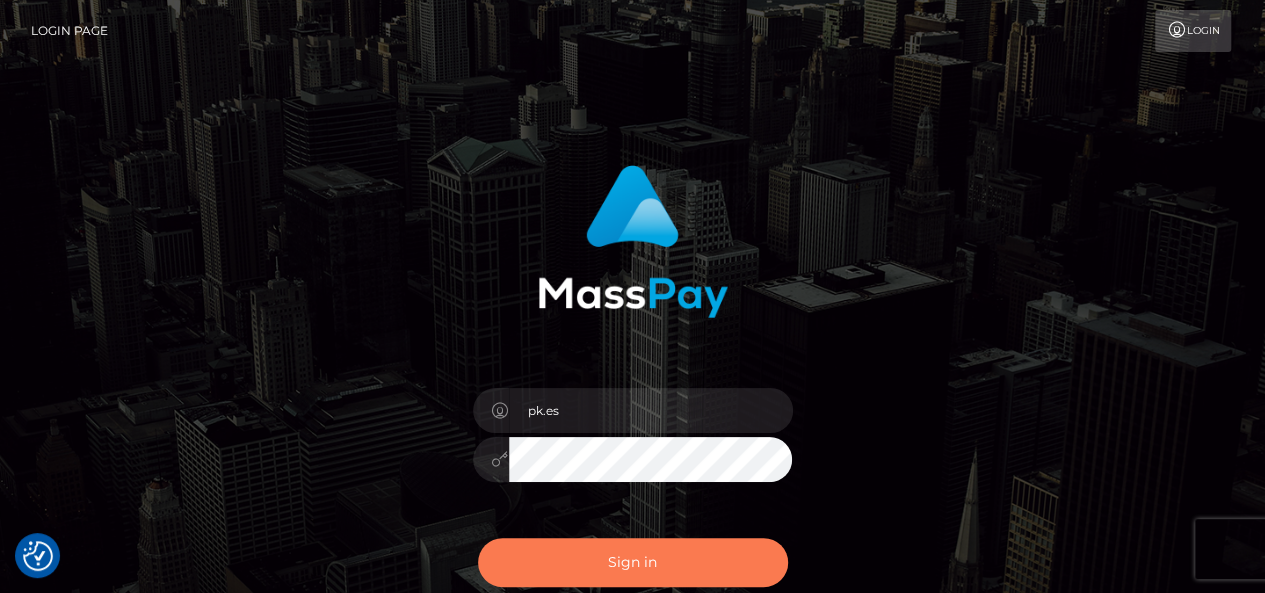 click on "Sign in" at bounding box center [633, 562] 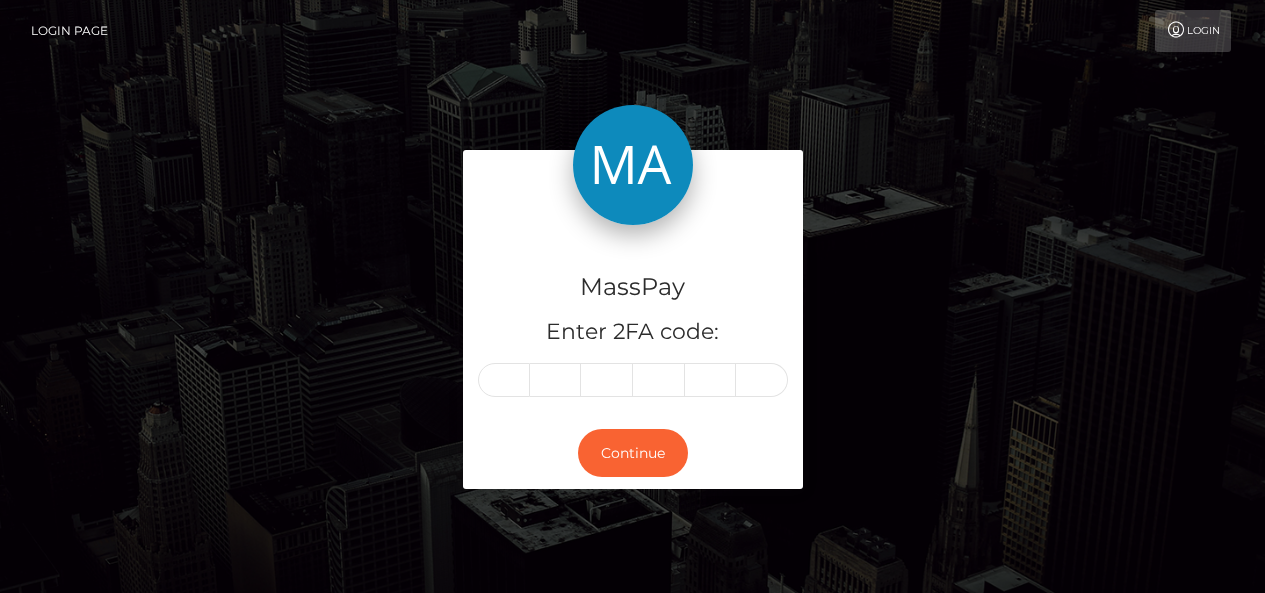scroll, scrollTop: 0, scrollLeft: 0, axis: both 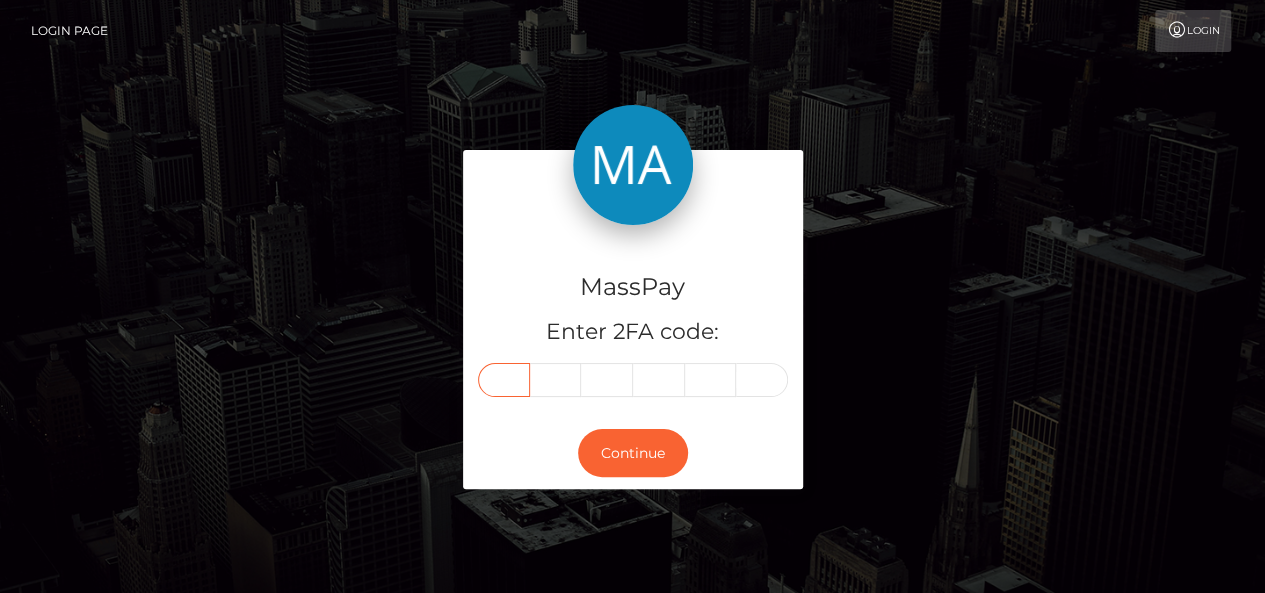 click at bounding box center (504, 380) 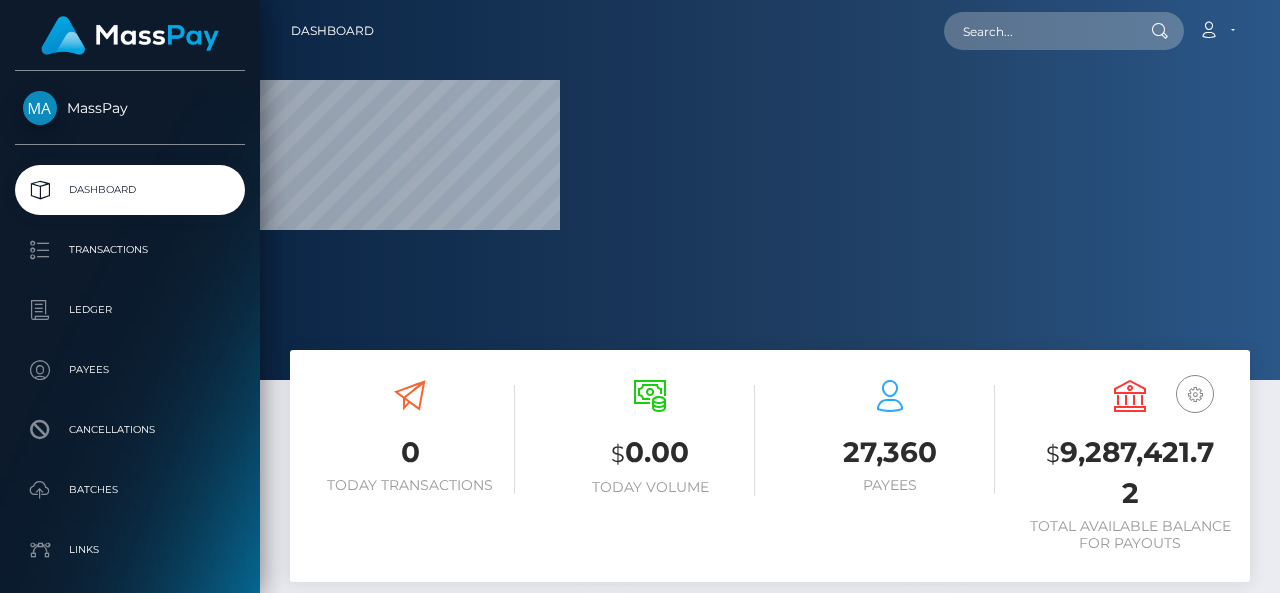 scroll, scrollTop: 0, scrollLeft: 0, axis: both 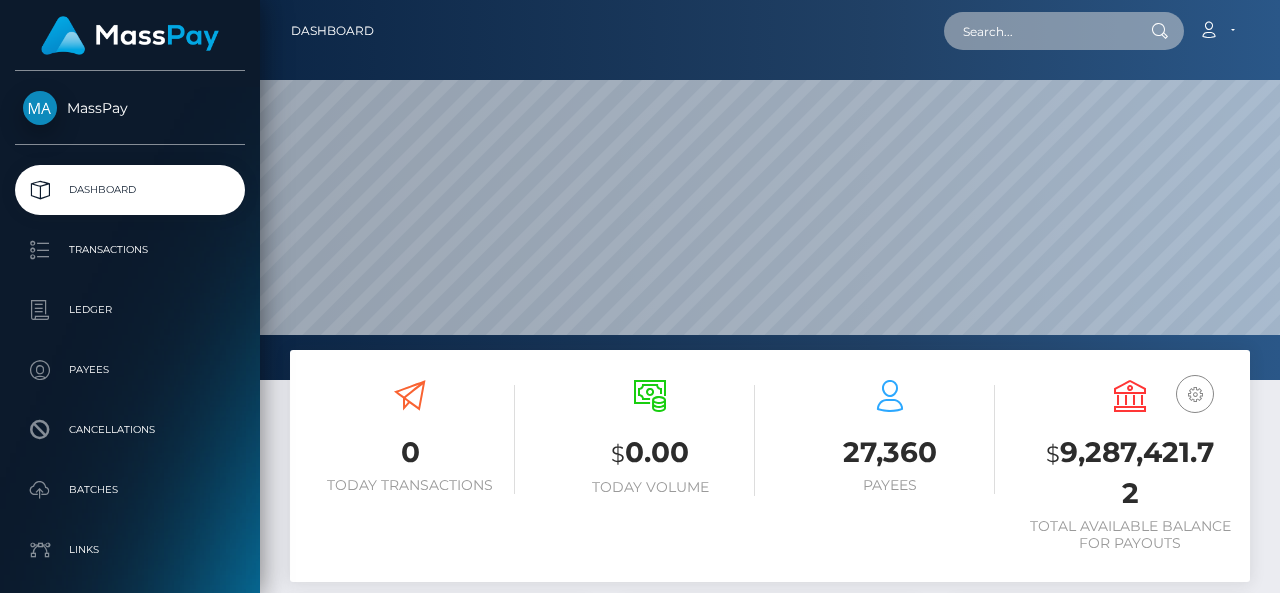click at bounding box center [1038, 31] 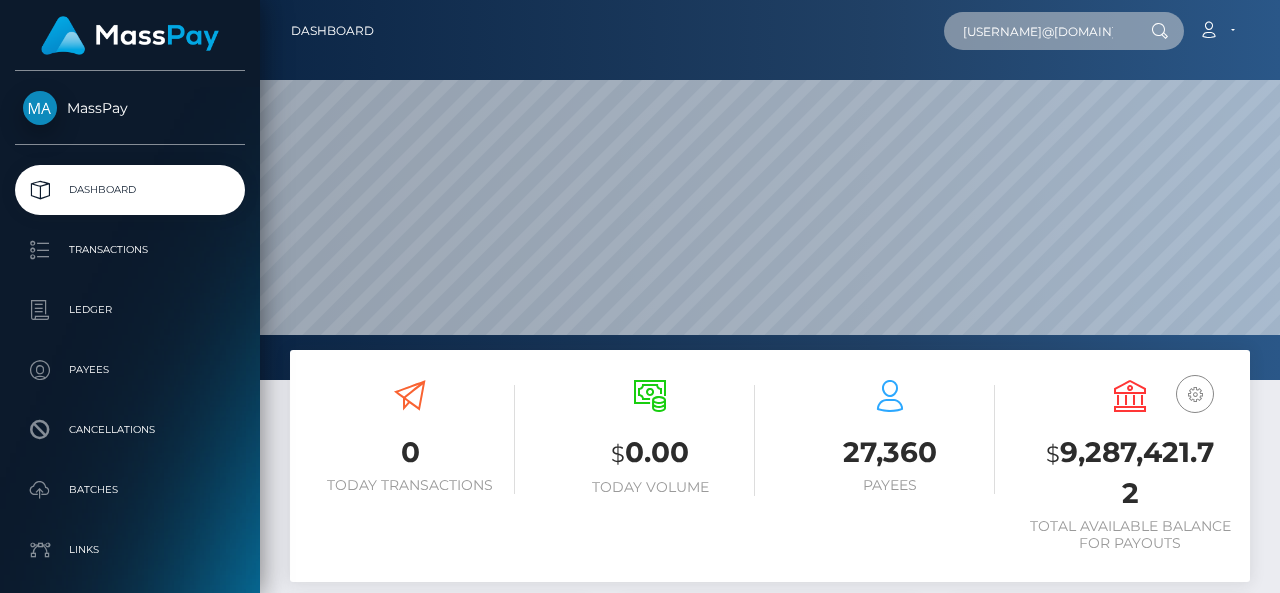 scroll, scrollTop: 0, scrollLeft: 58, axis: horizontal 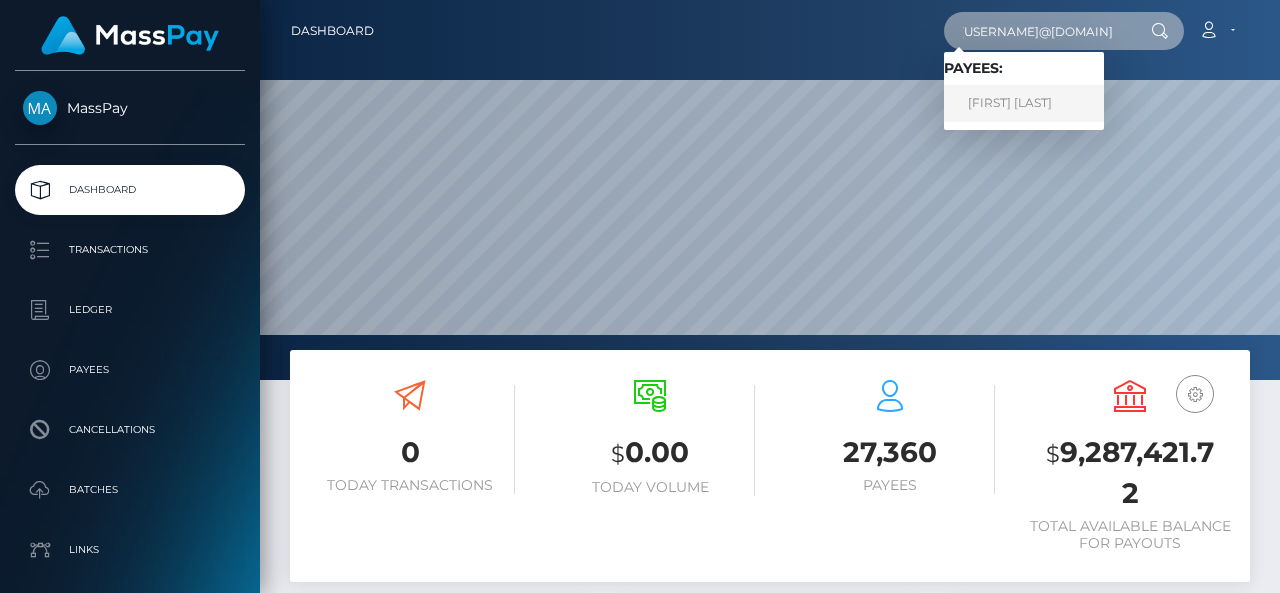 type on "tsinyanekenyaditswe11@gmail.com" 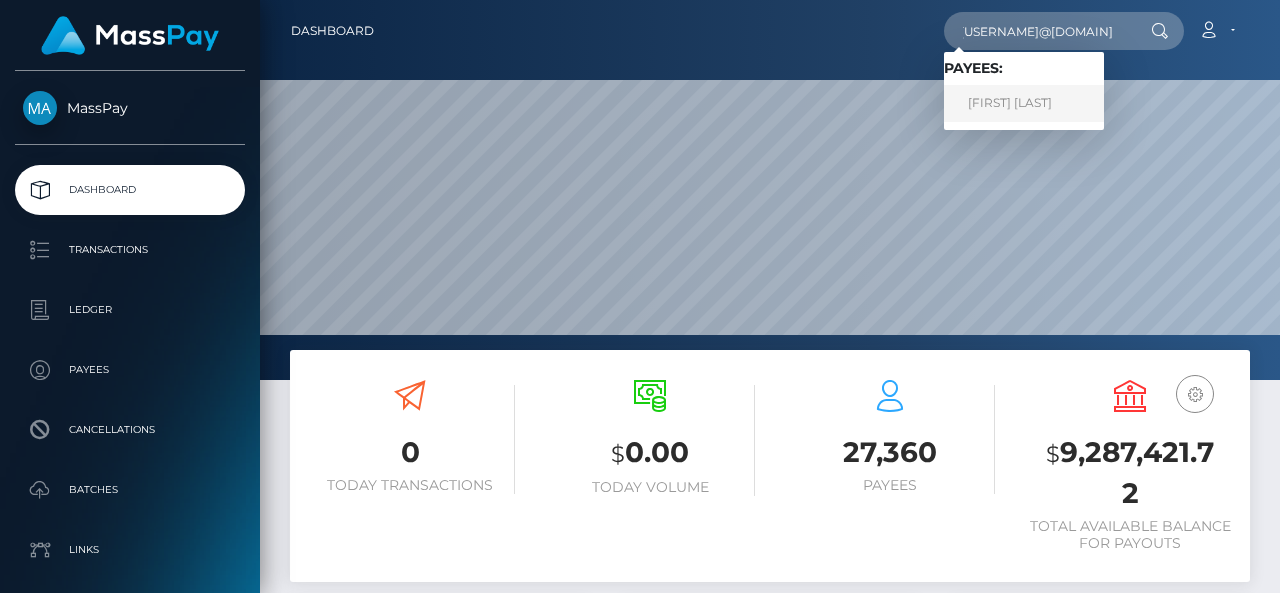 scroll, scrollTop: 0, scrollLeft: 0, axis: both 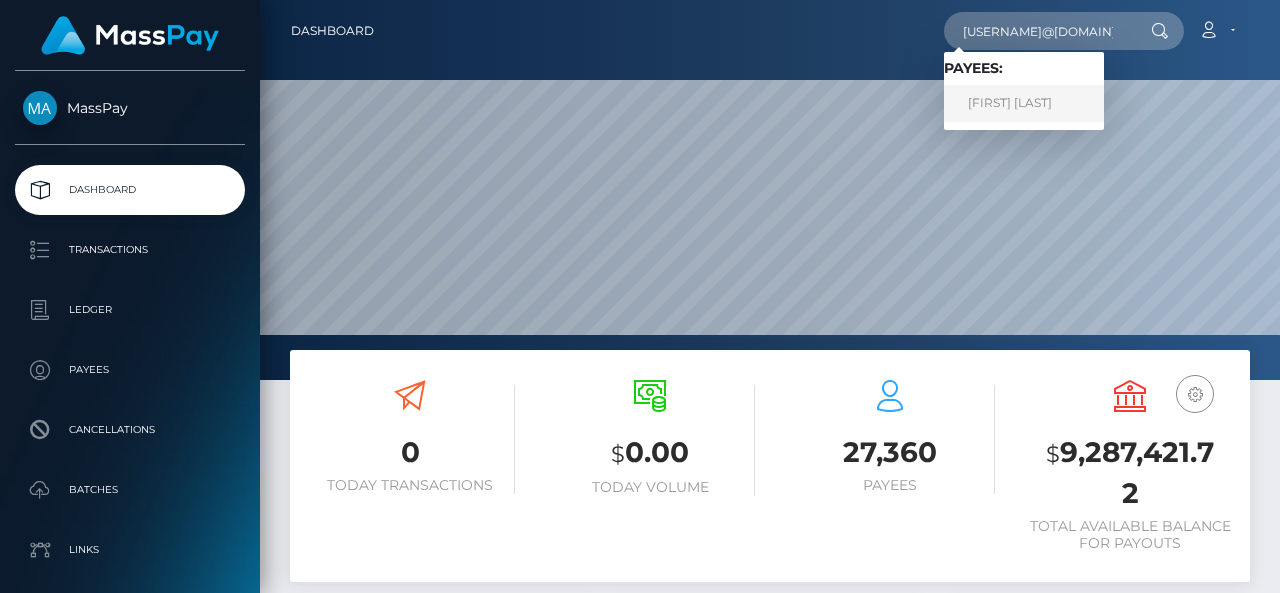click on "Kenyaditswe  Tsinyane" at bounding box center (1024, 103) 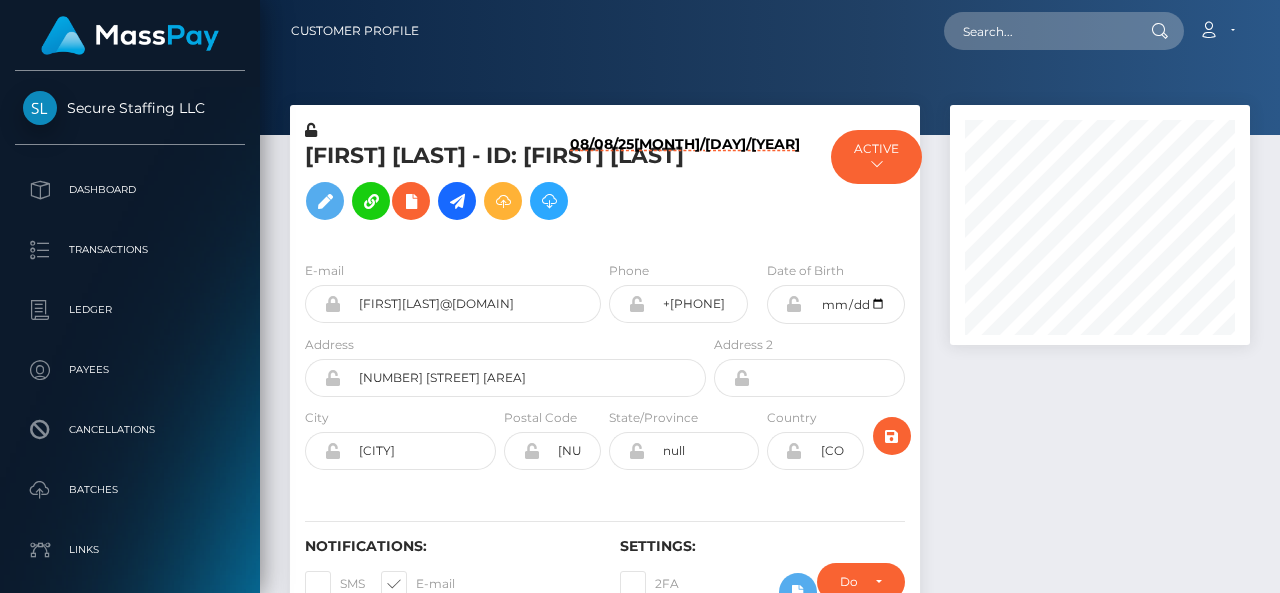 scroll, scrollTop: 0, scrollLeft: 0, axis: both 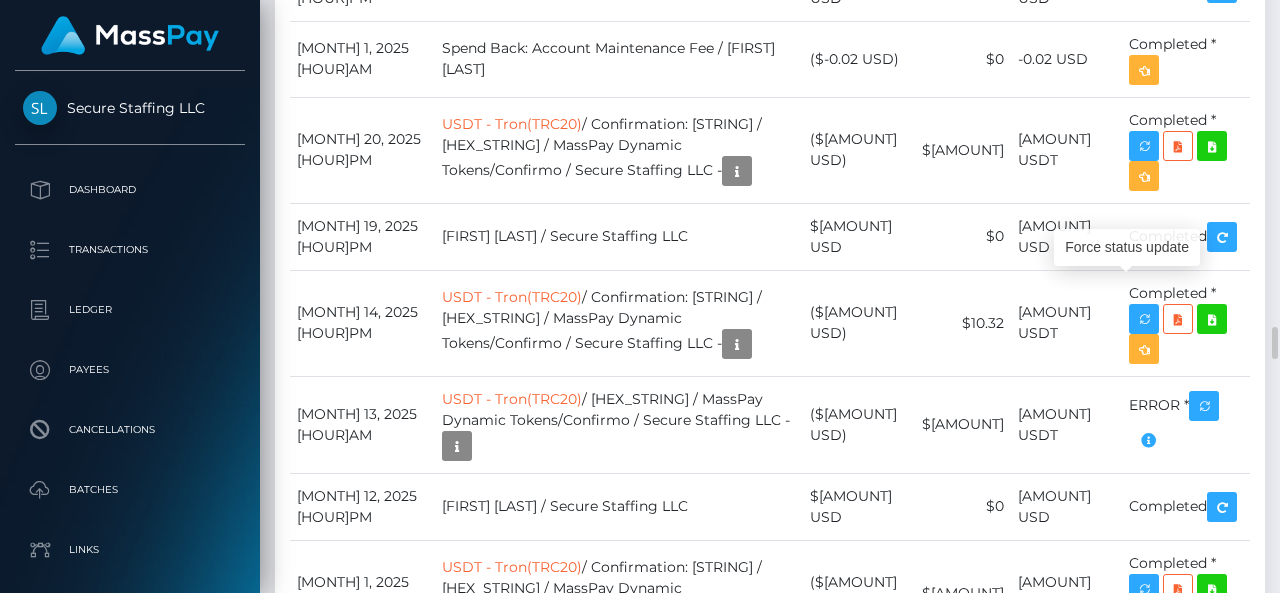click at bounding box center [1144, -1142] 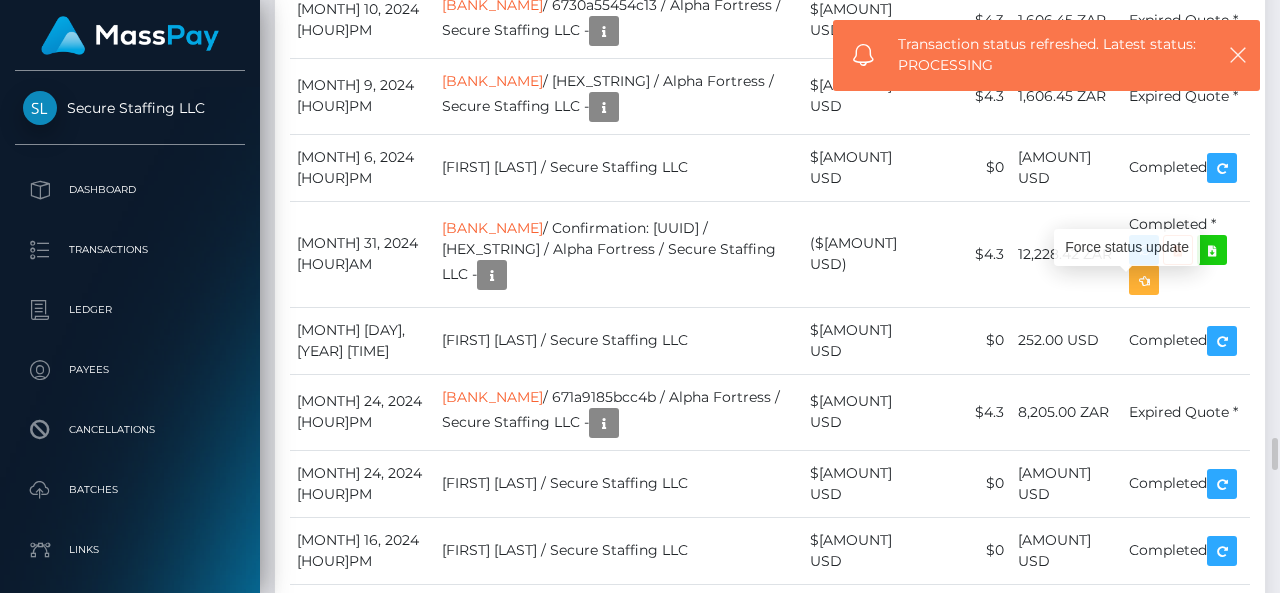 scroll, scrollTop: 8253, scrollLeft: 0, axis: vertical 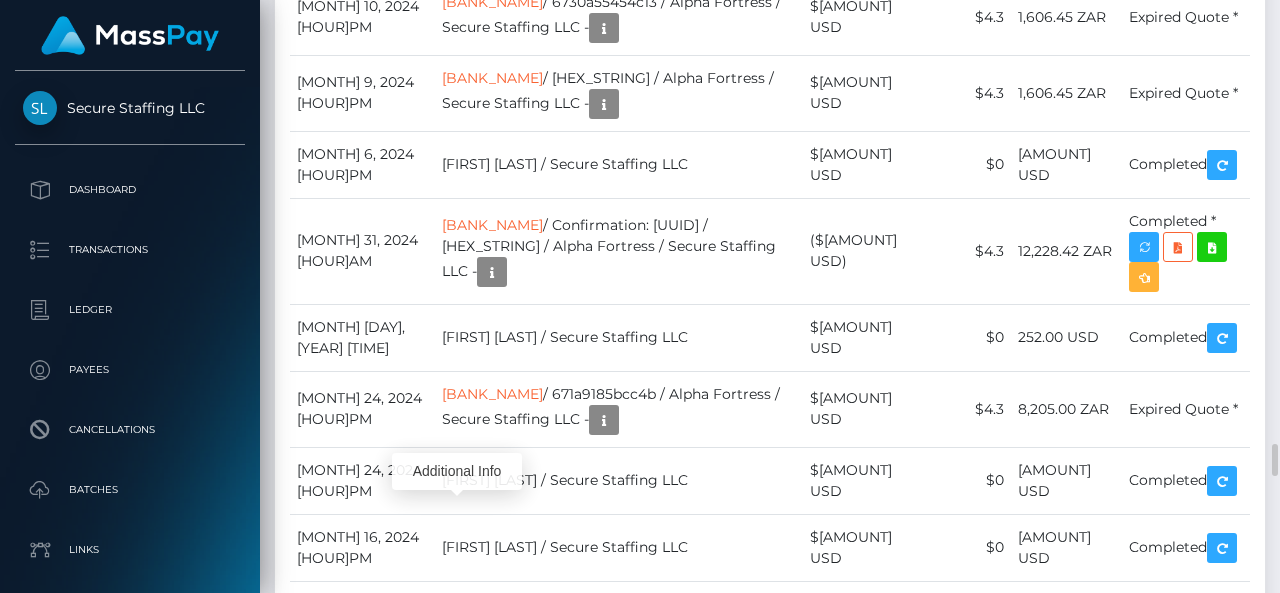 click at bounding box center [675, -858] 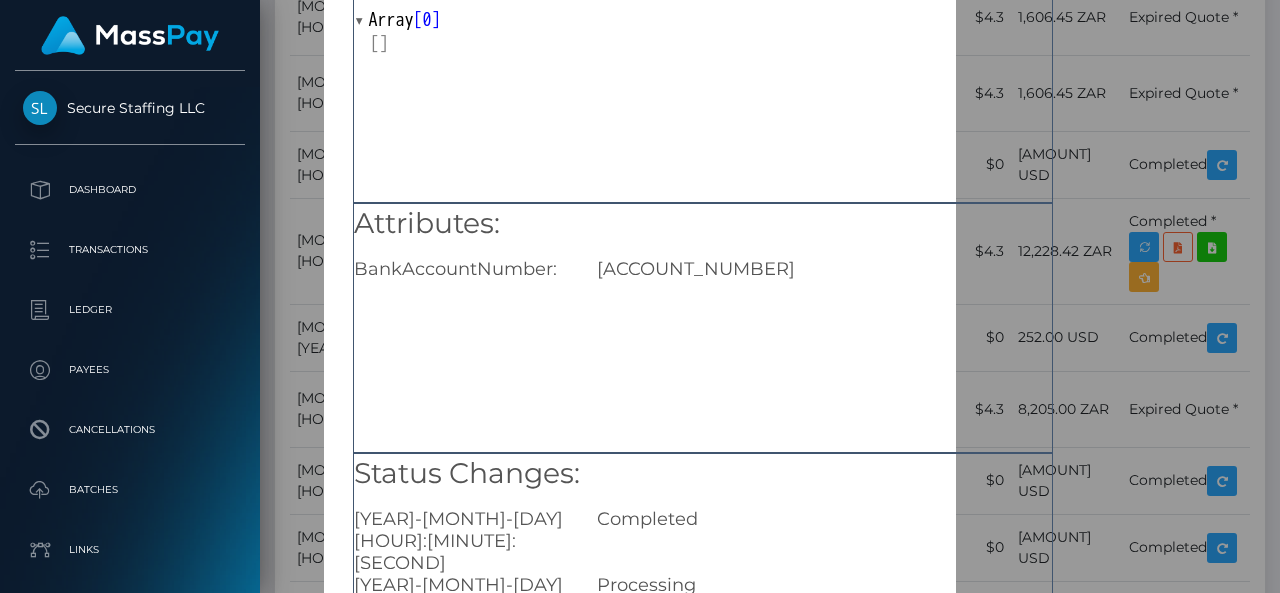scroll, scrollTop: 136, scrollLeft: 0, axis: vertical 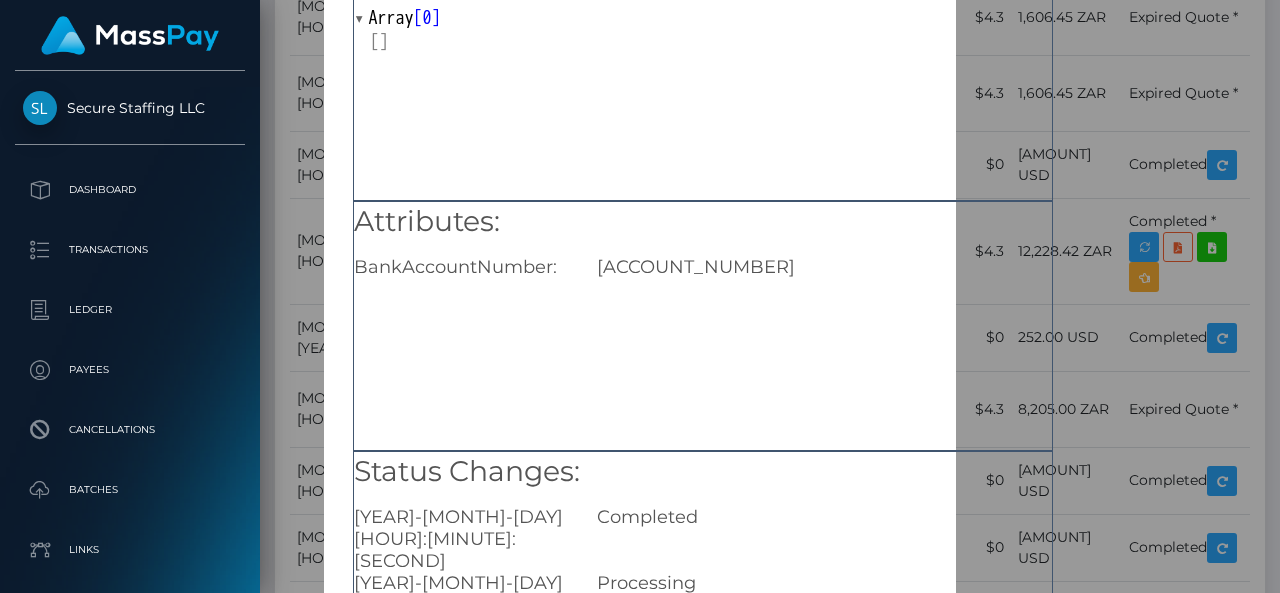 click on "009354347167" at bounding box center [824, 267] 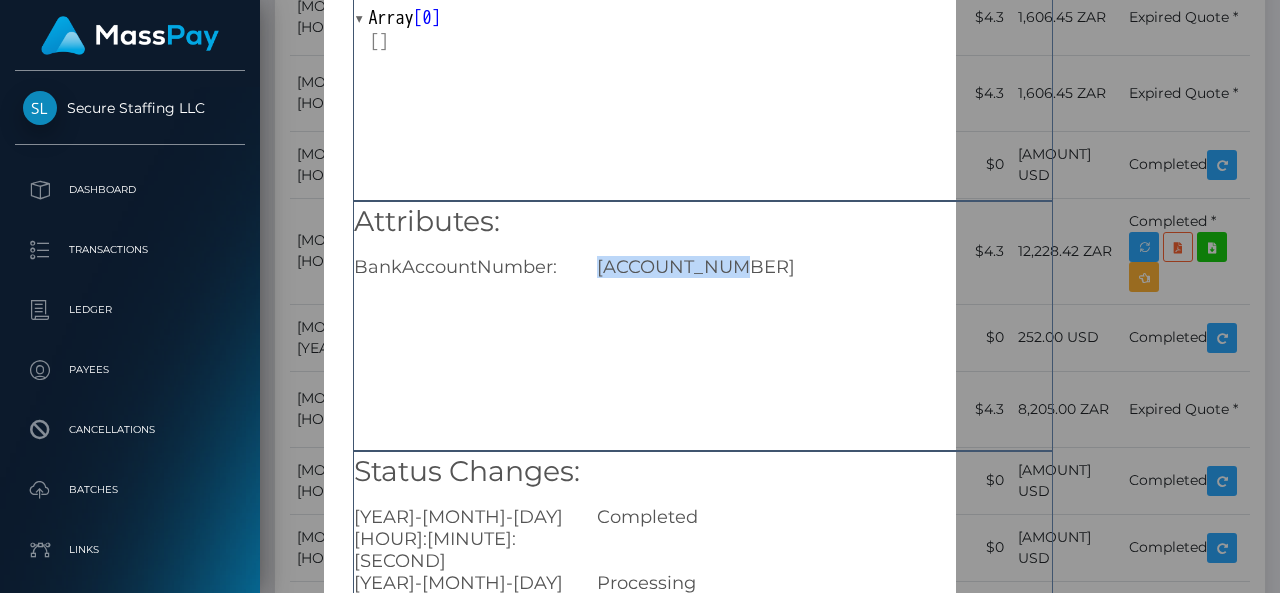 click on "009354347167" at bounding box center (824, 267) 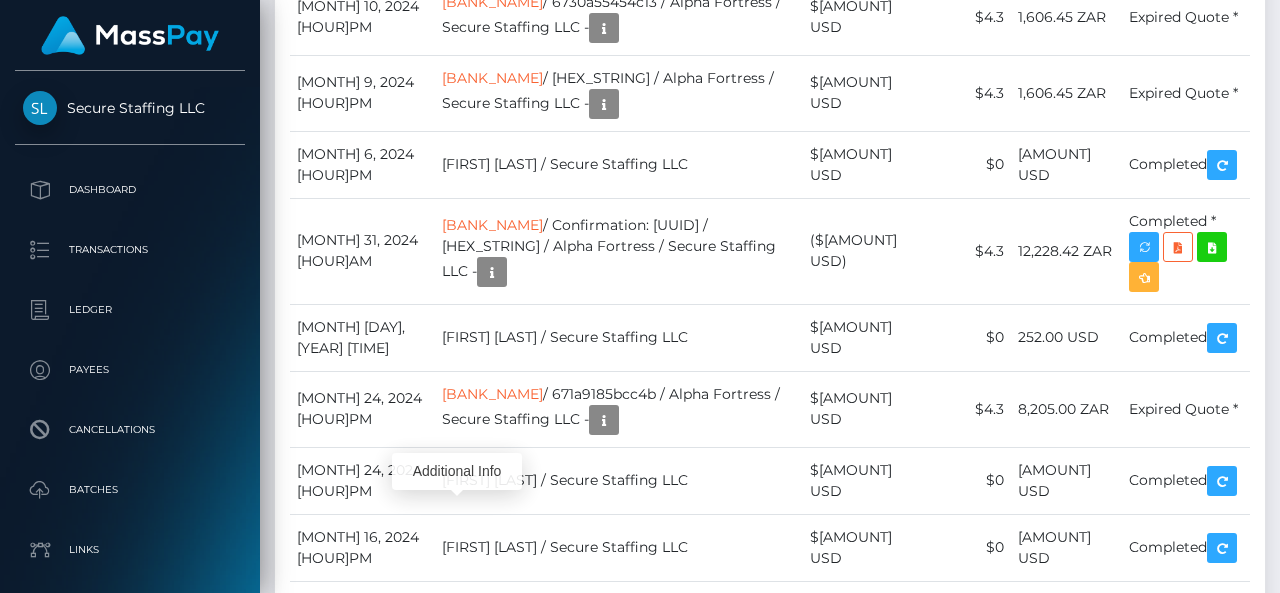 scroll, scrollTop: 240, scrollLeft: 300, axis: both 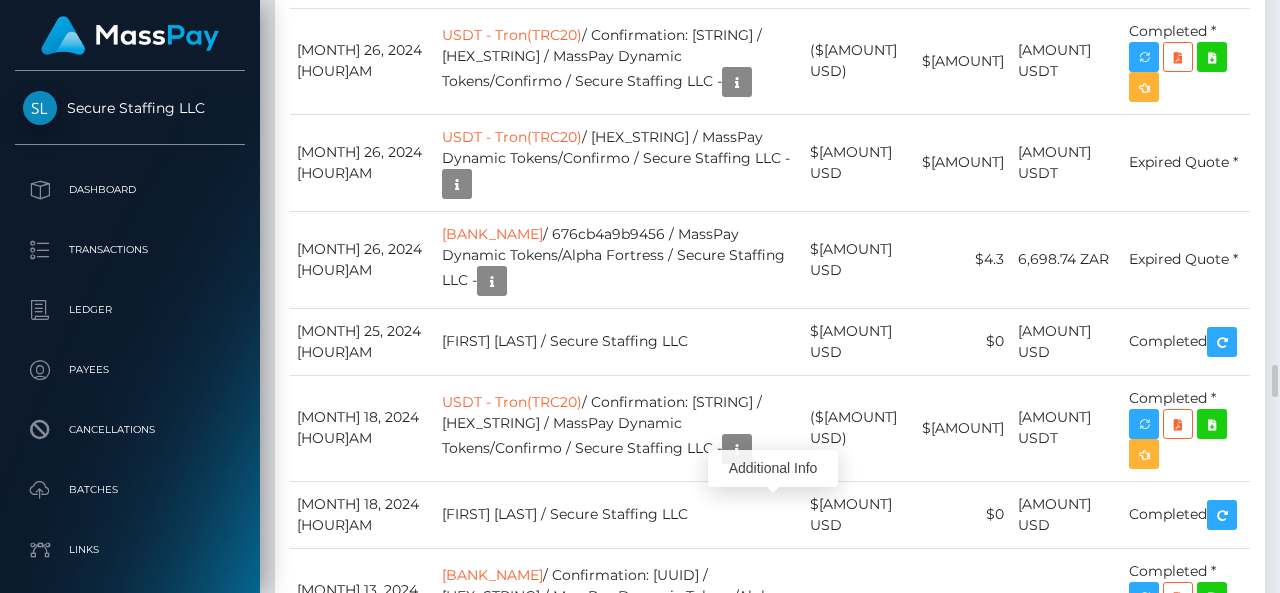 click at bounding box center [552, -875] 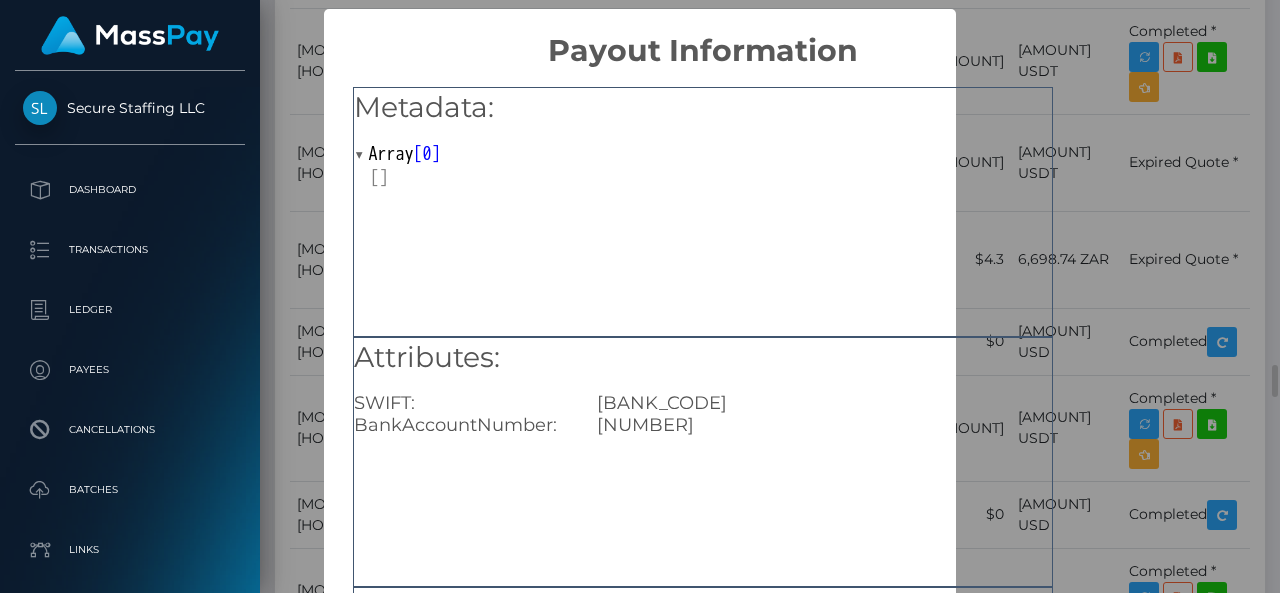 type 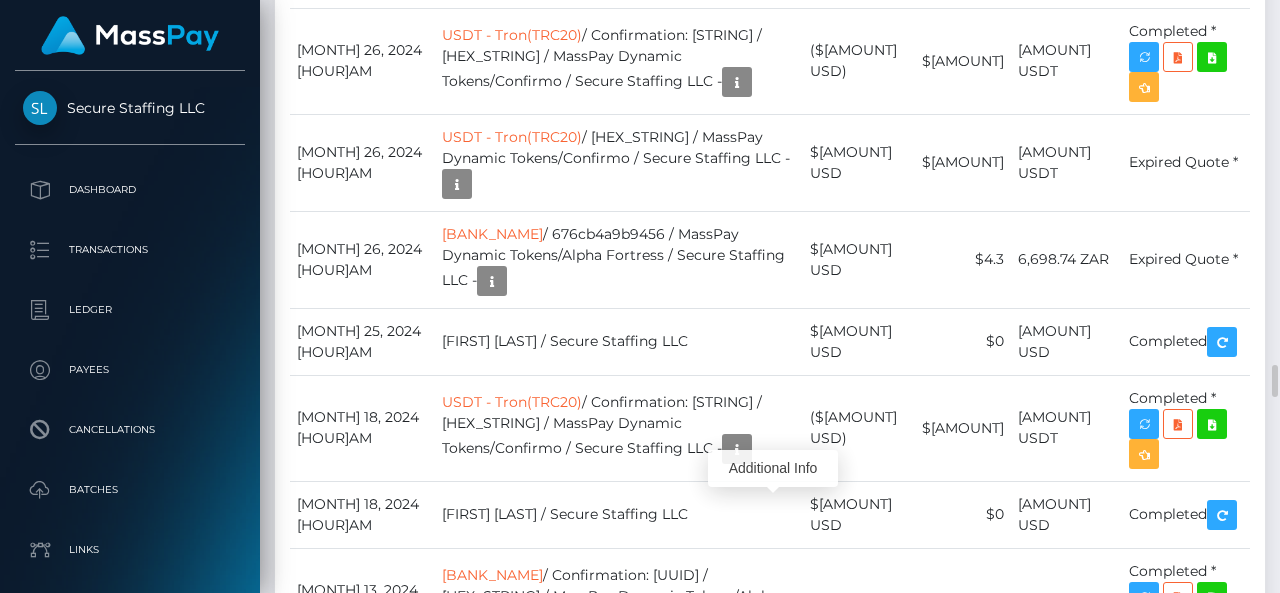 scroll, scrollTop: 240, scrollLeft: 300, axis: both 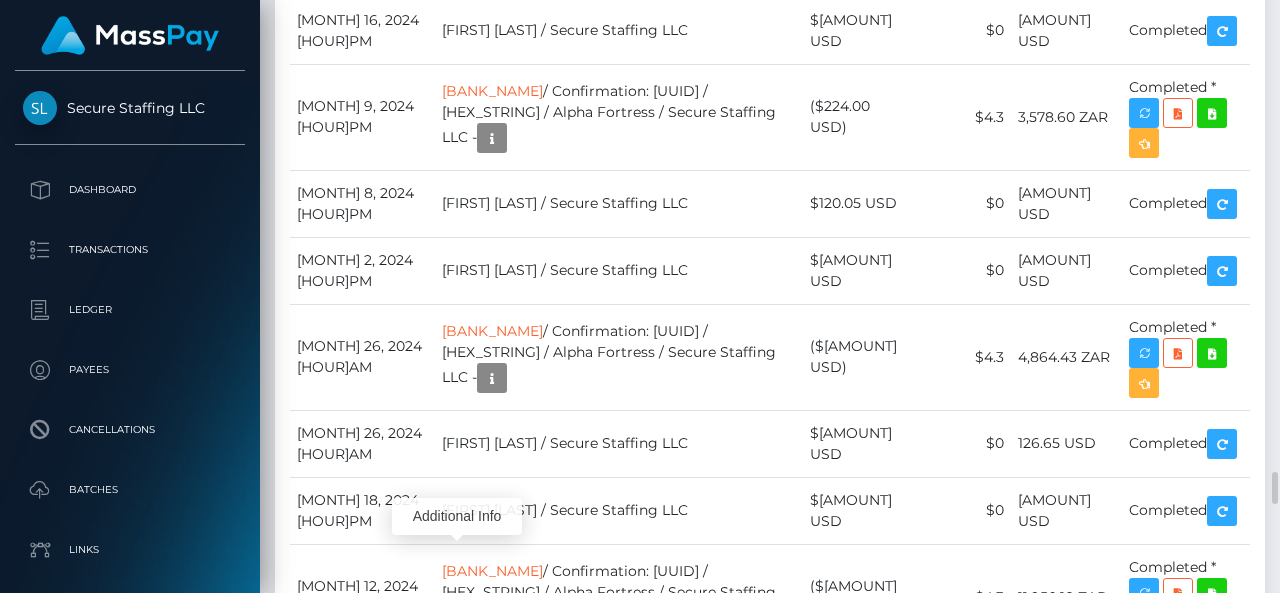 click at bounding box center [675, -877] 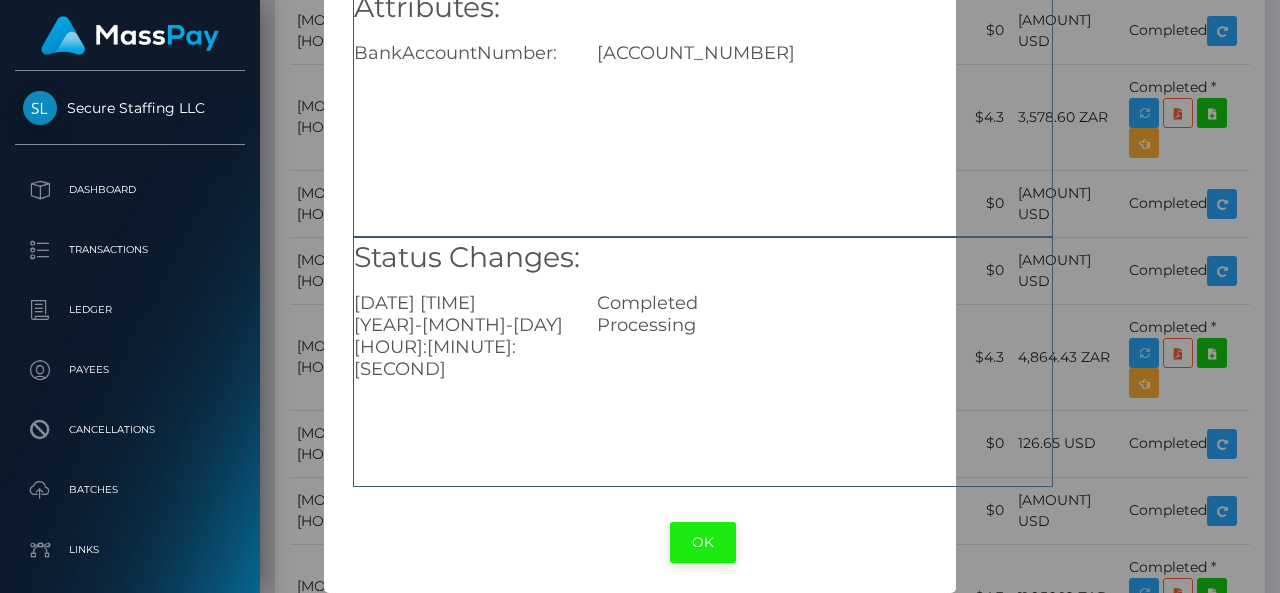 click on "OK" at bounding box center [703, 542] 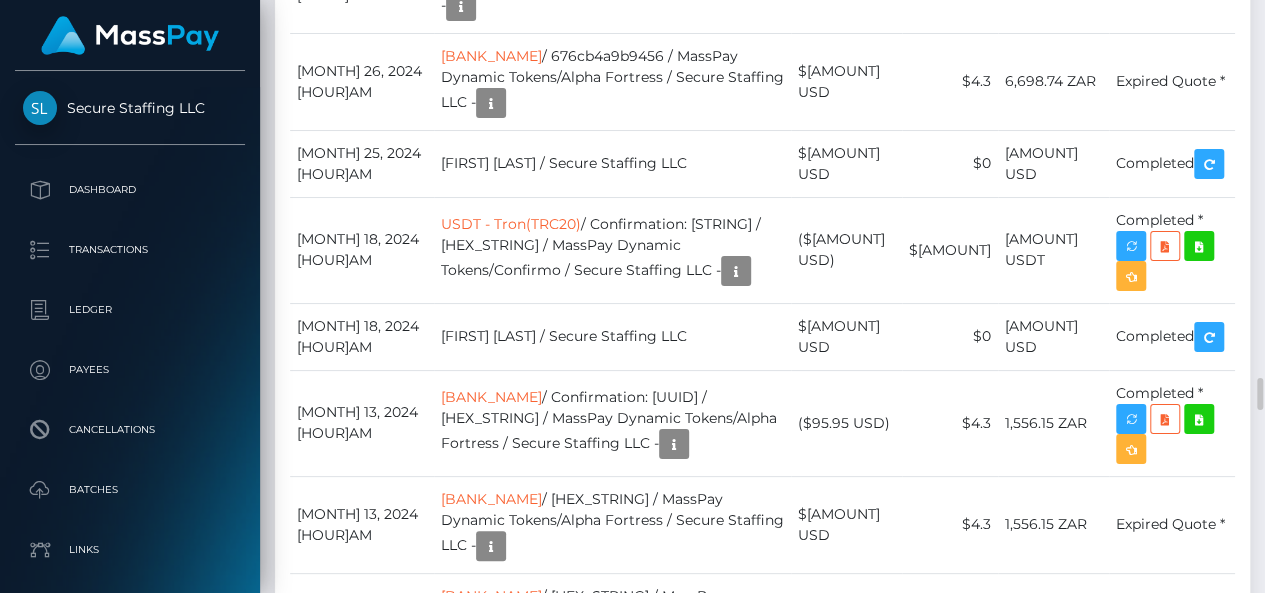 scroll, scrollTop: 240, scrollLeft: 295, axis: both 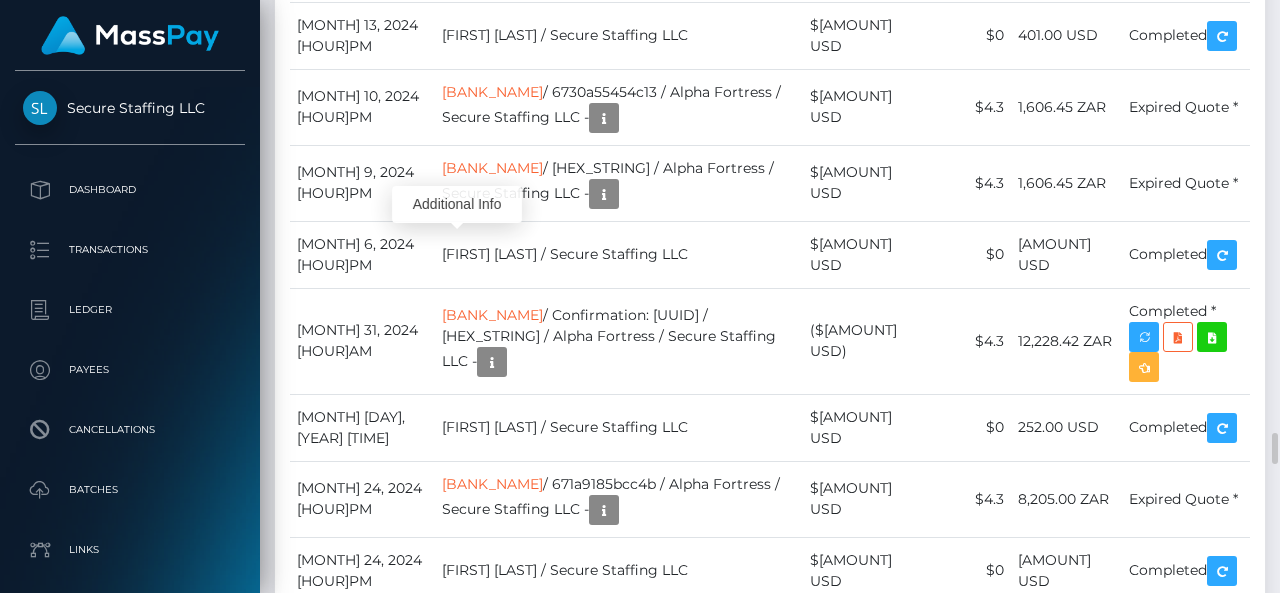 click on "August  8, 2025 01:00PM
TYME  / Confirmation: b5ceb7e0-c493-4cb6-80c9-3598ad974caa / 6895d8520b030  / MassPay Dynamic Tokens/Alpha Fortress / Secure Staffing LLC -
($471.65 USD)" at bounding box center [770, -919] 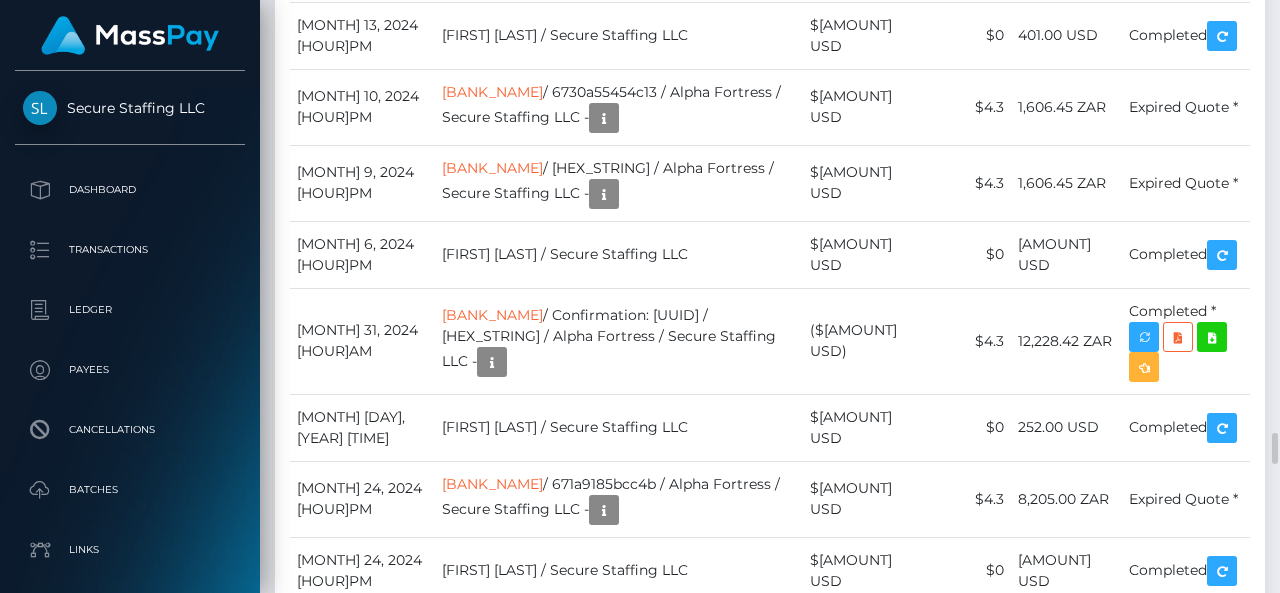 scroll, scrollTop: 240, scrollLeft: 300, axis: both 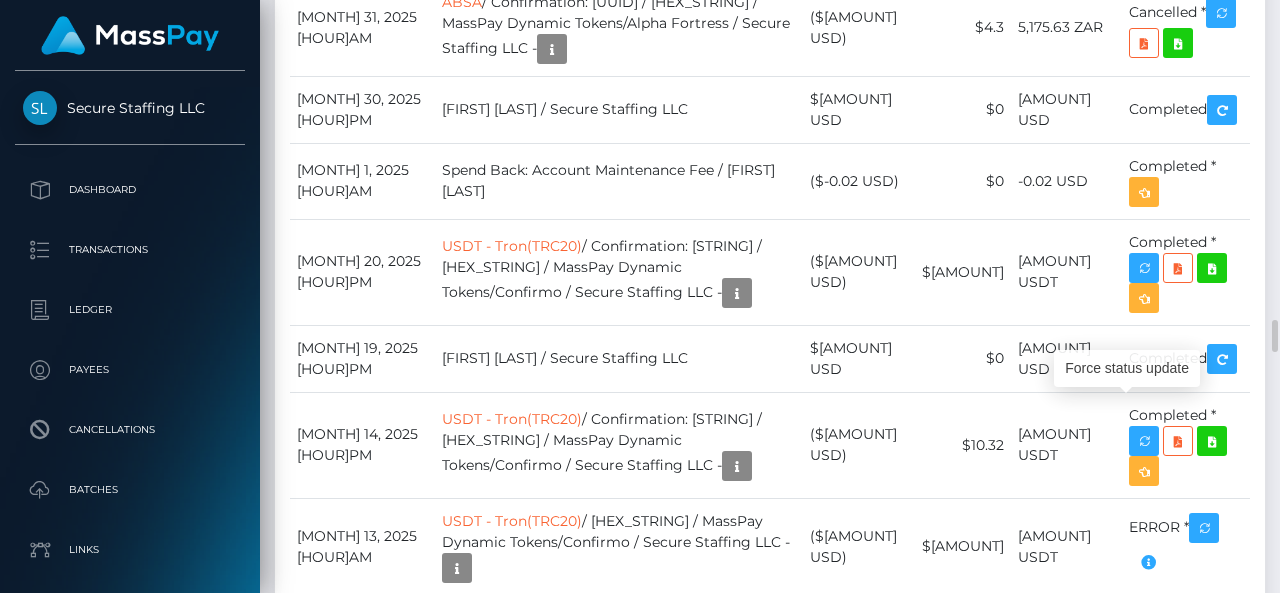 click at bounding box center (1144, -1020) 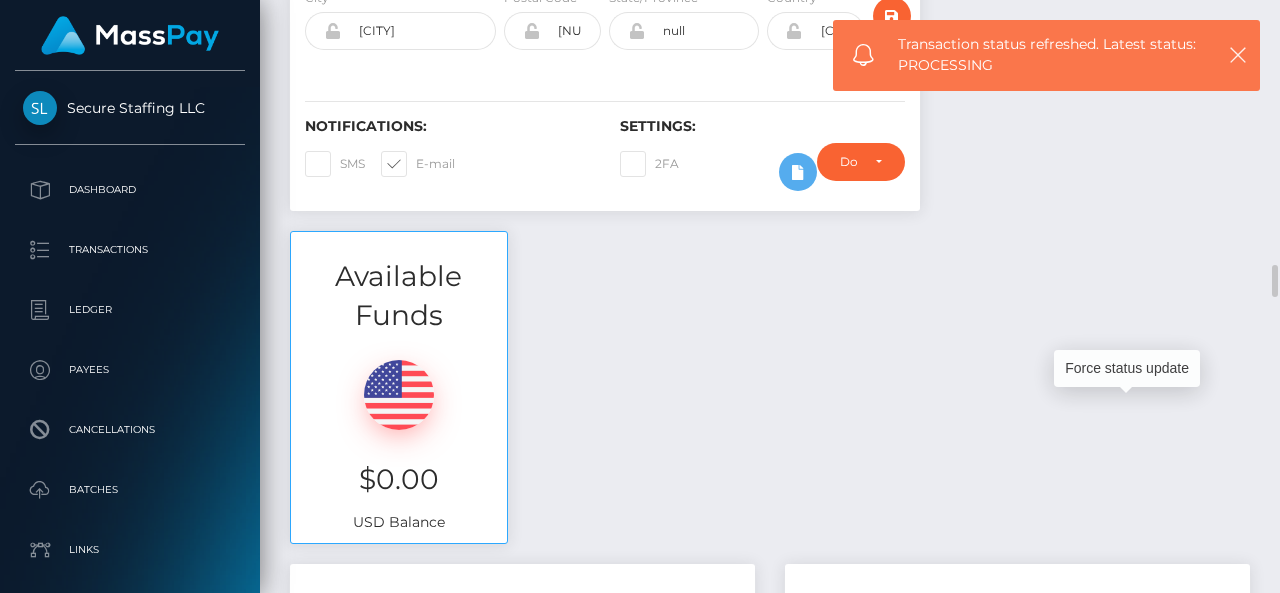 scroll, scrollTop: 0, scrollLeft: 0, axis: both 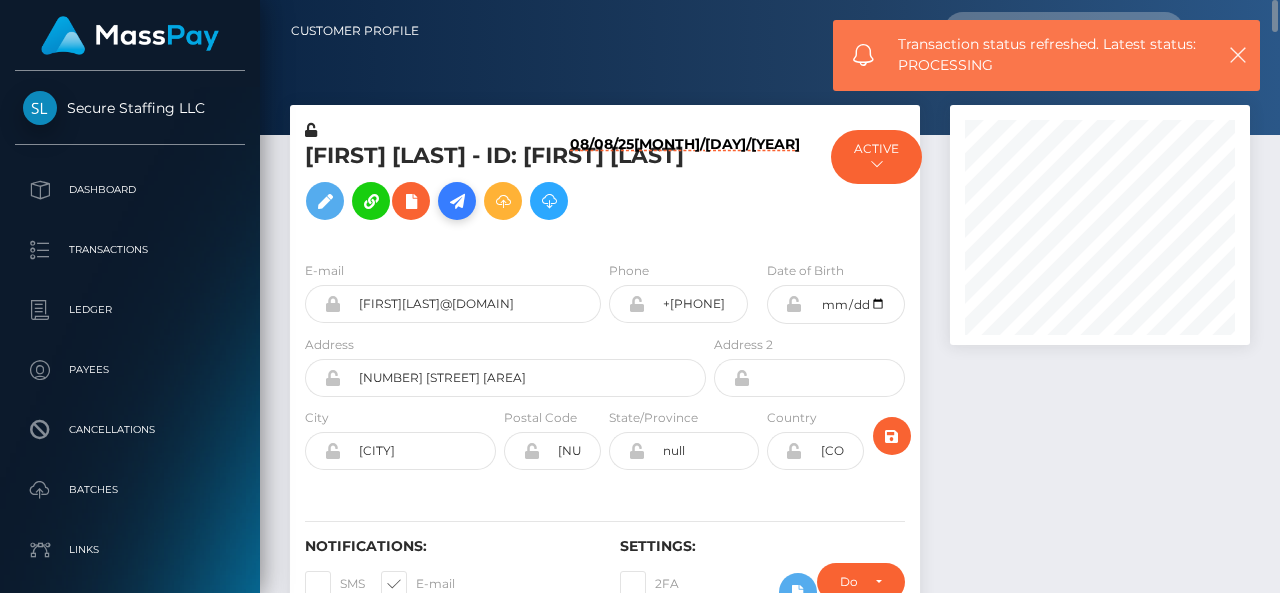 click at bounding box center (457, 201) 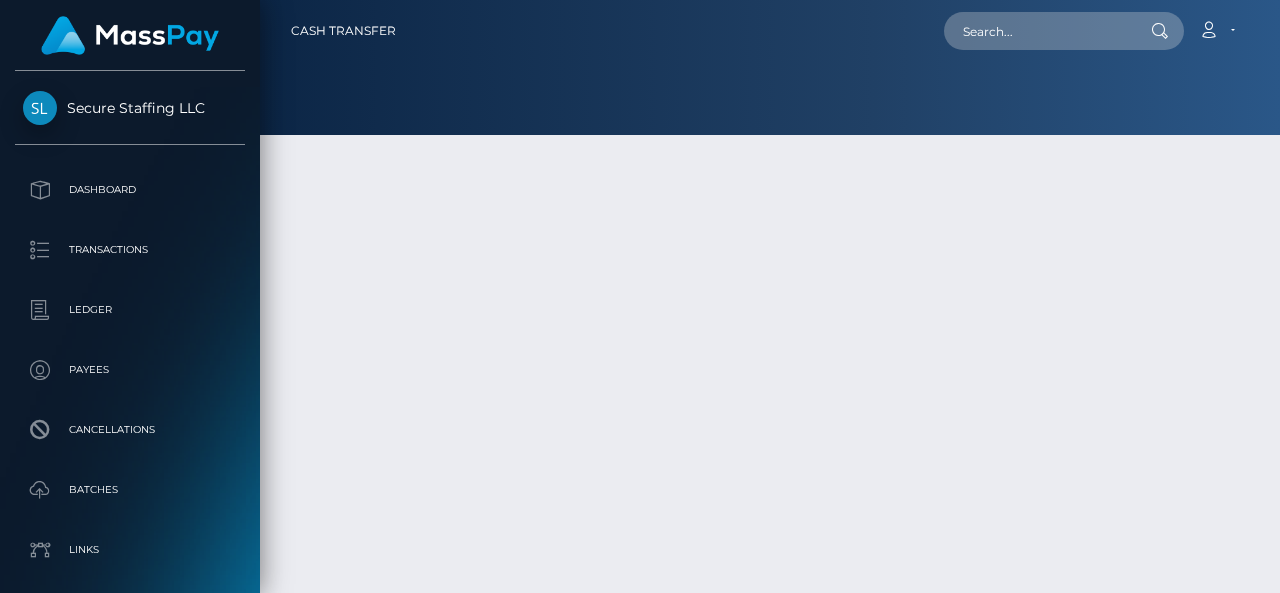 scroll, scrollTop: 0, scrollLeft: 0, axis: both 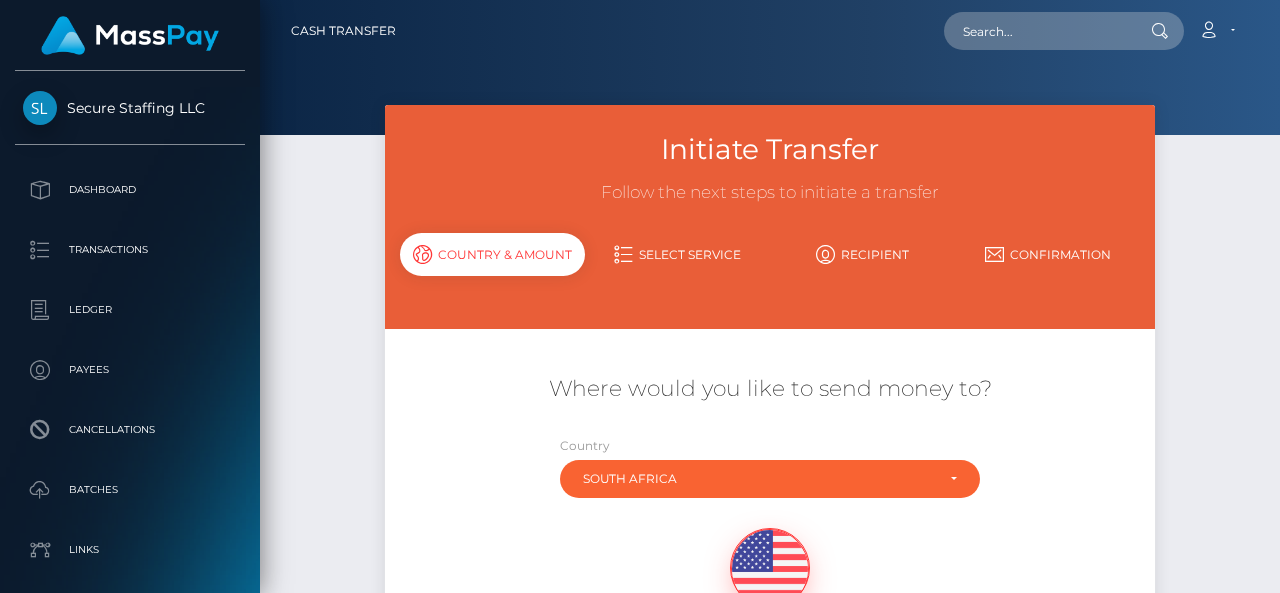click on "Initiate Transfer
Follow the next steps to initiate a transfer
Country & Amount
Select Service
Recipient" at bounding box center [770, 217] 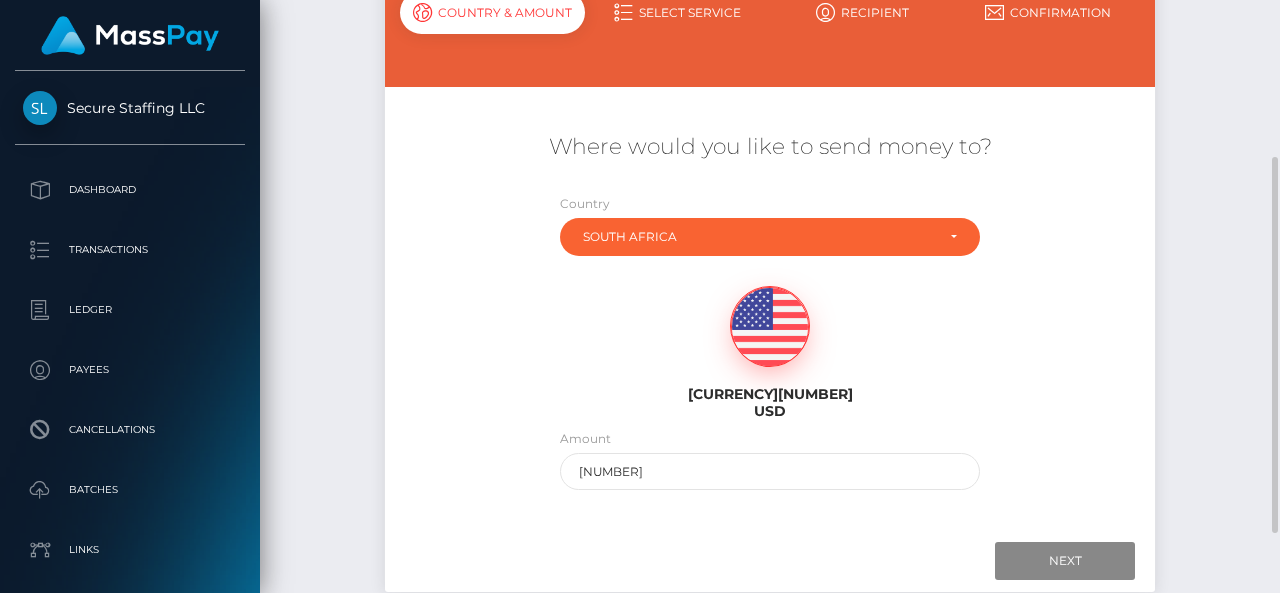 scroll, scrollTop: 252, scrollLeft: 0, axis: vertical 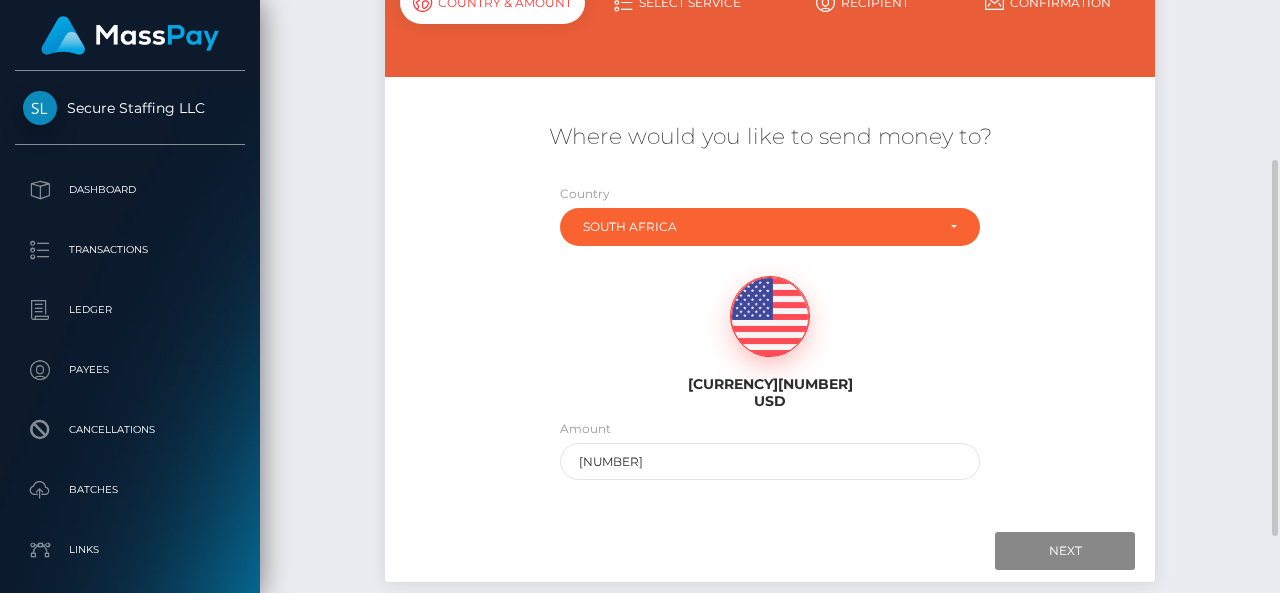 click at bounding box center (770, 317) 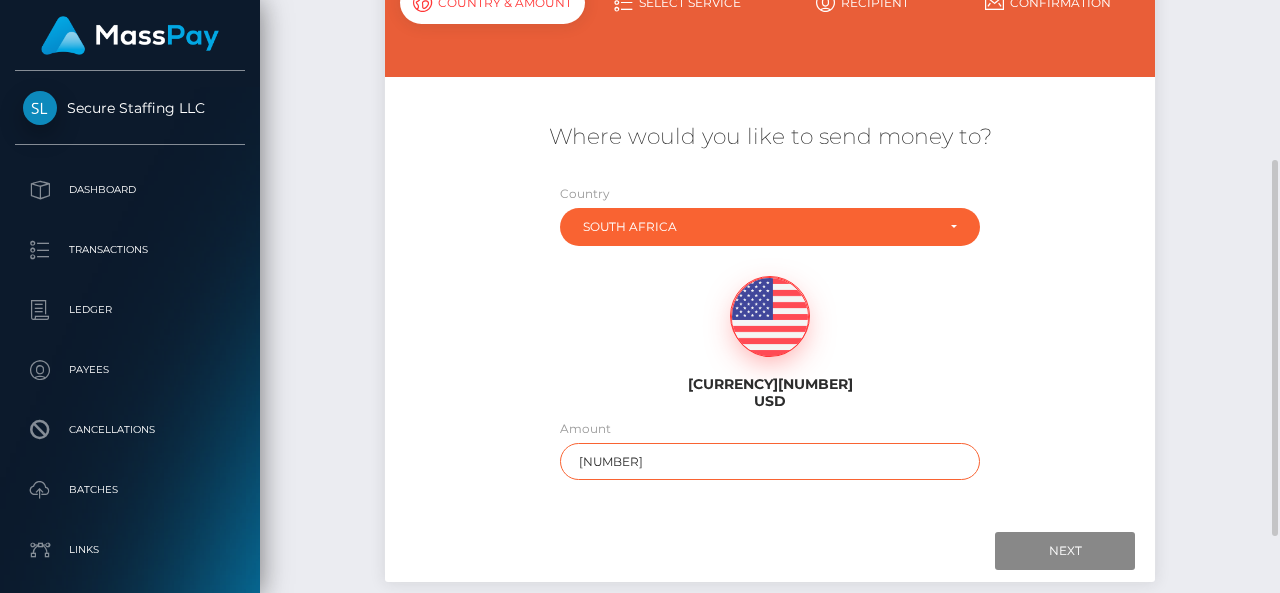 drag, startPoint x: 708, startPoint y: 449, endPoint x: 501, endPoint y: 435, distance: 207.47289 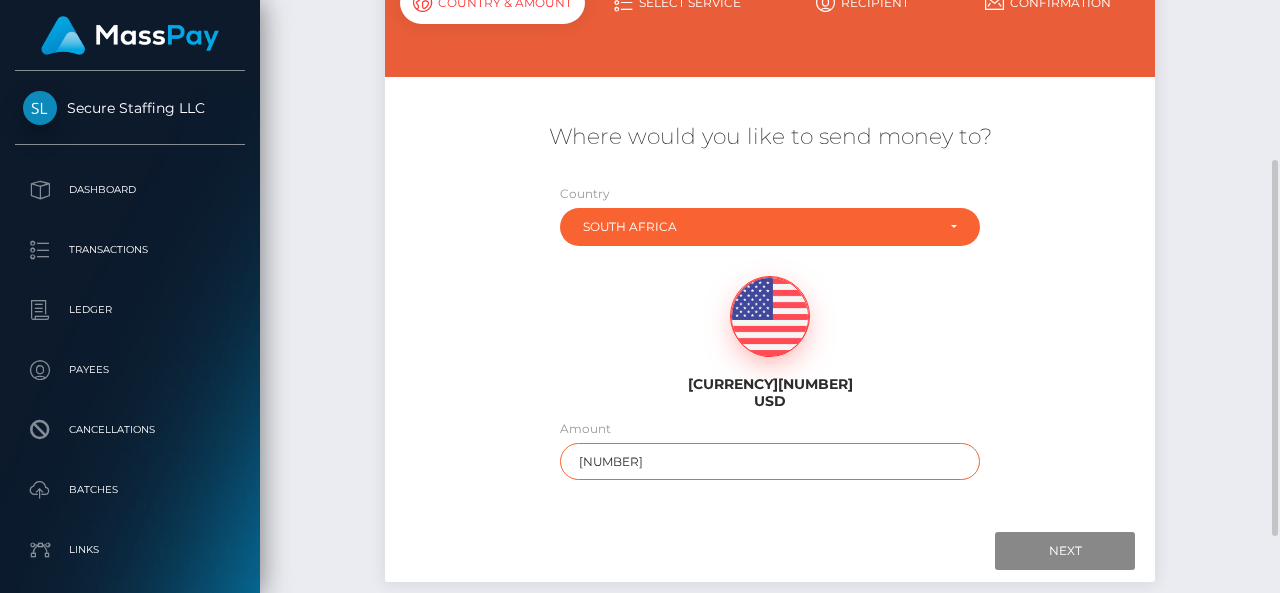 type on "2" 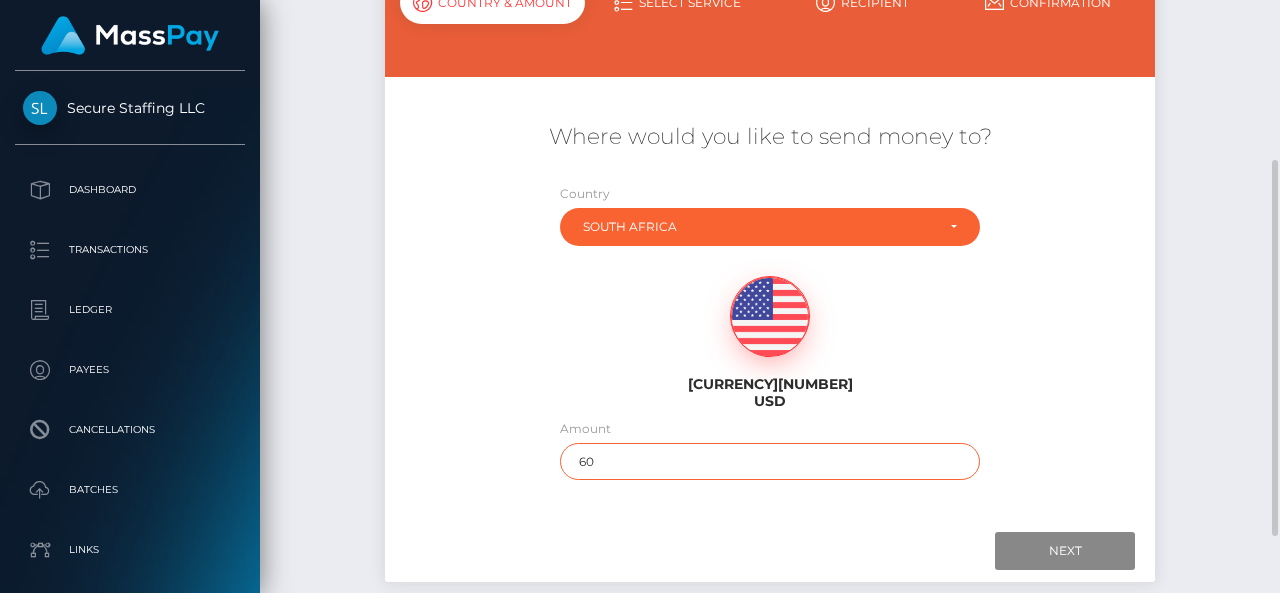 type on "6" 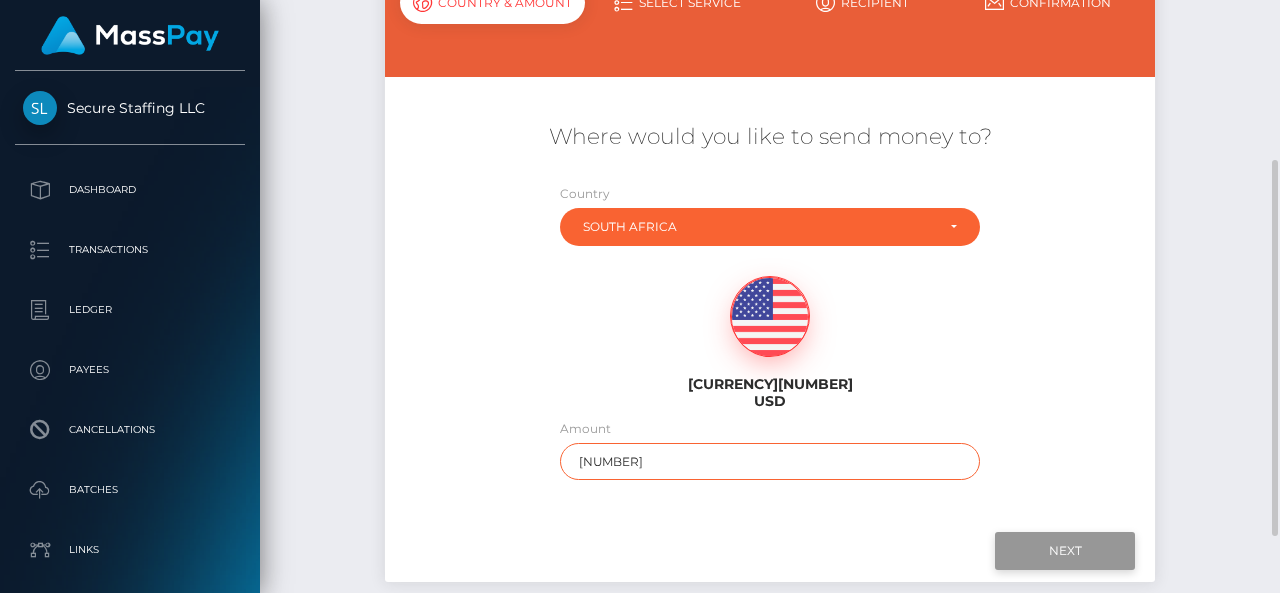 type on "[NUMBER]" 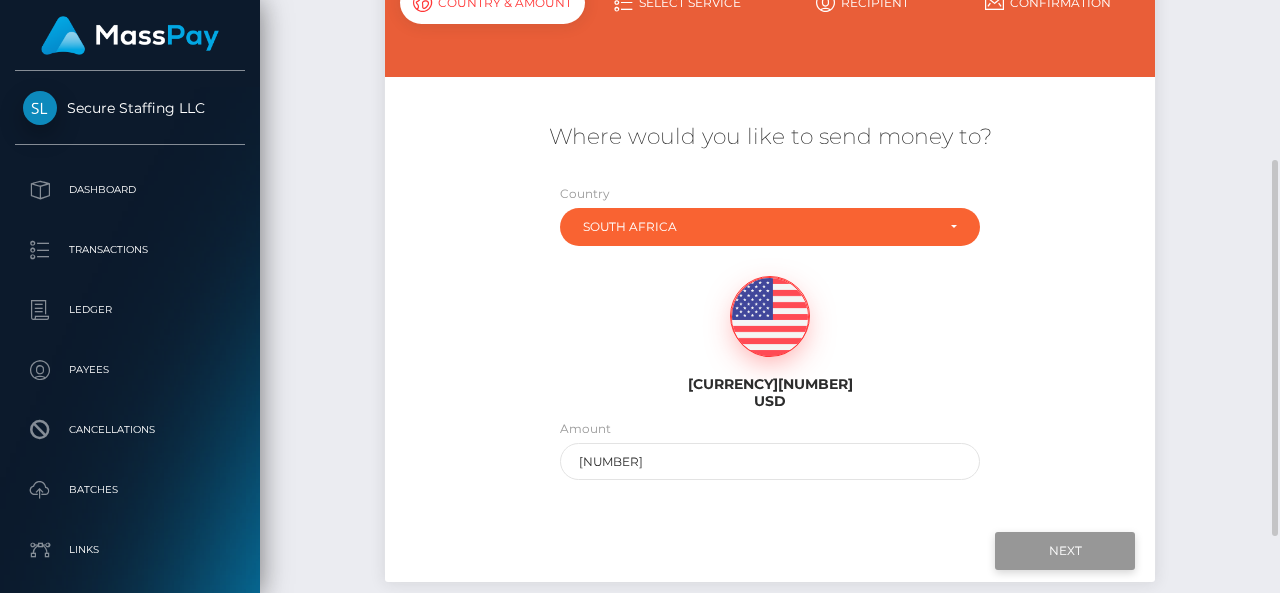 click on "Next" at bounding box center (1065, 551) 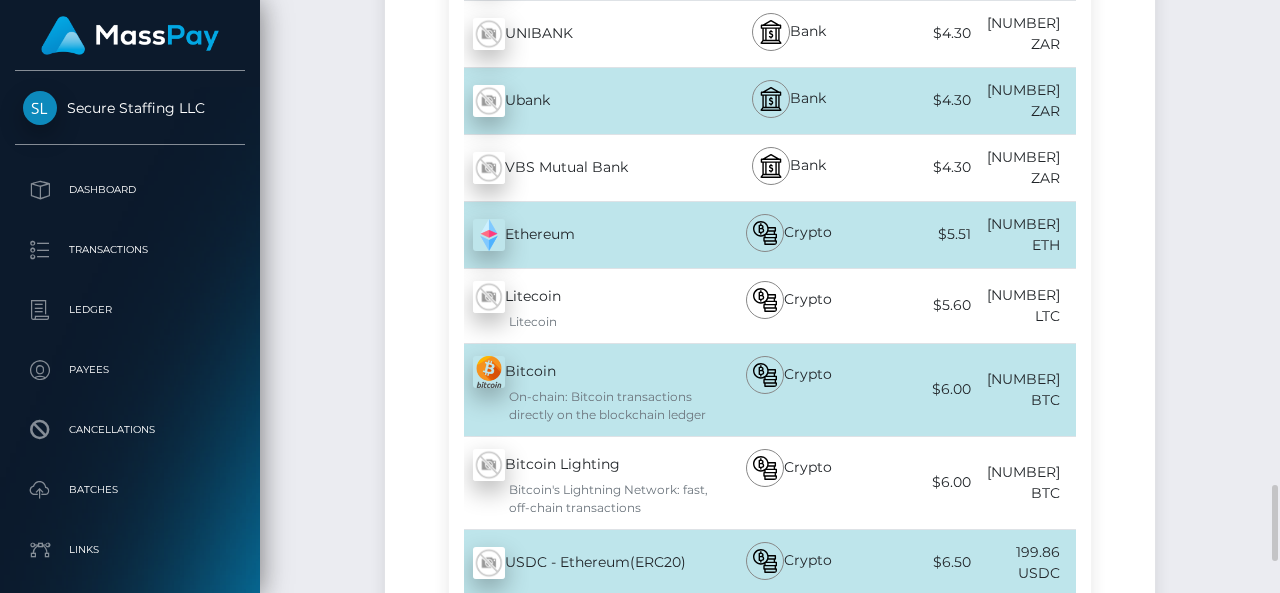 scroll, scrollTop: 3770, scrollLeft: 0, axis: vertical 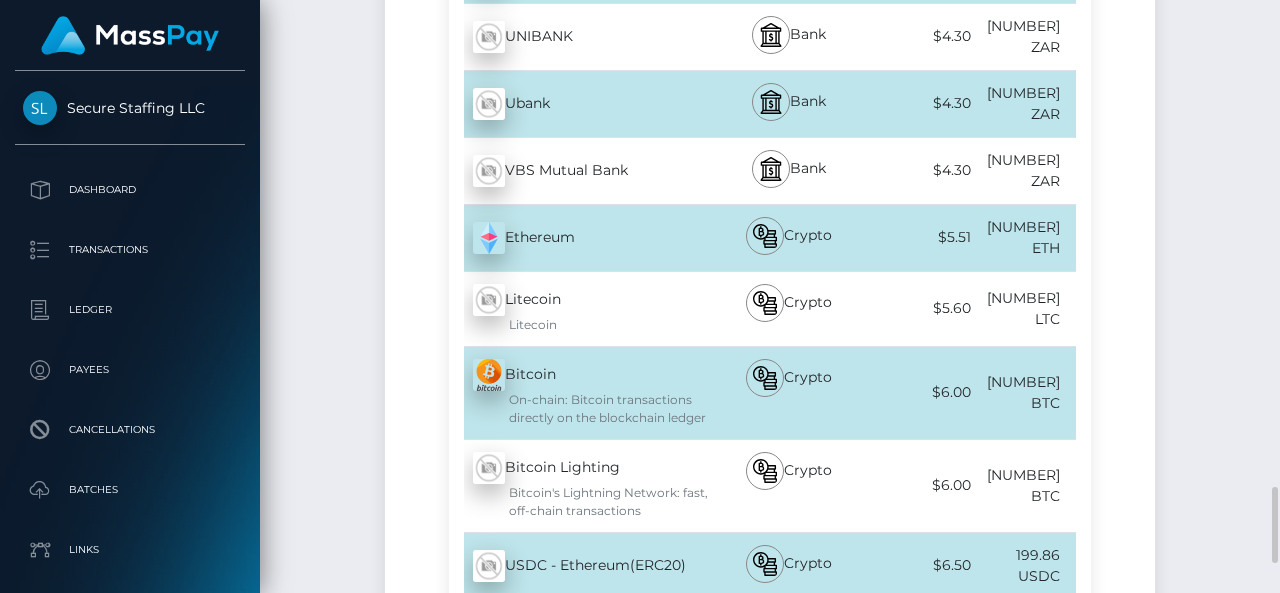 click on "USDC - Ethereum(ERC20)  - USDC" at bounding box center [579, 566] 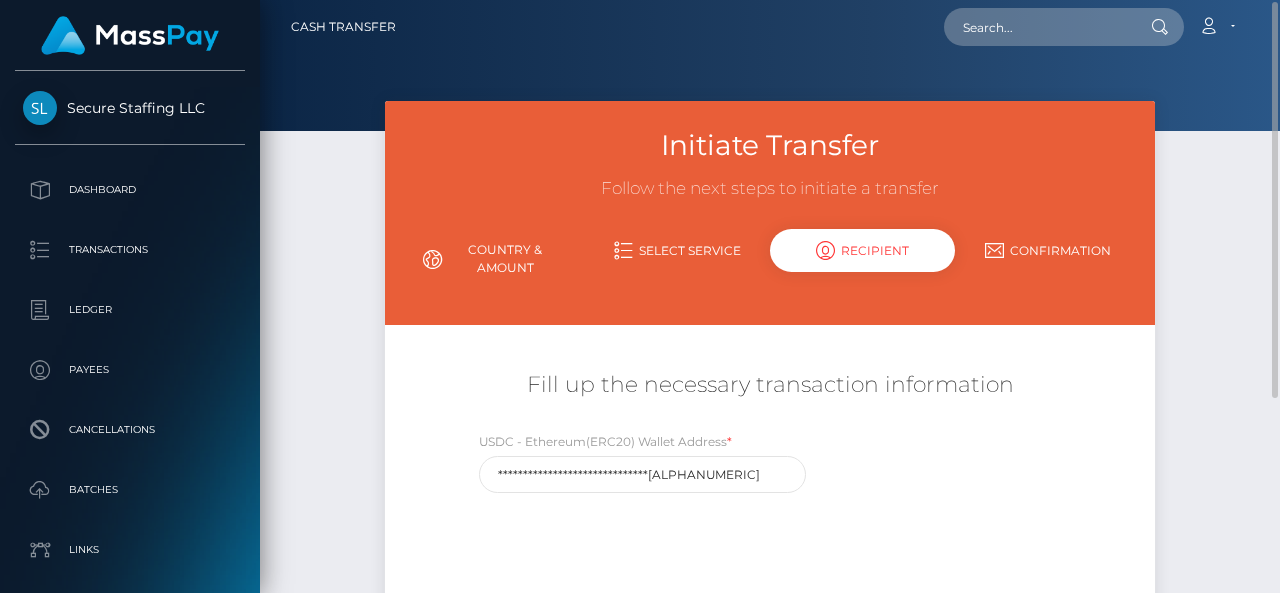 scroll, scrollTop: 0, scrollLeft: 0, axis: both 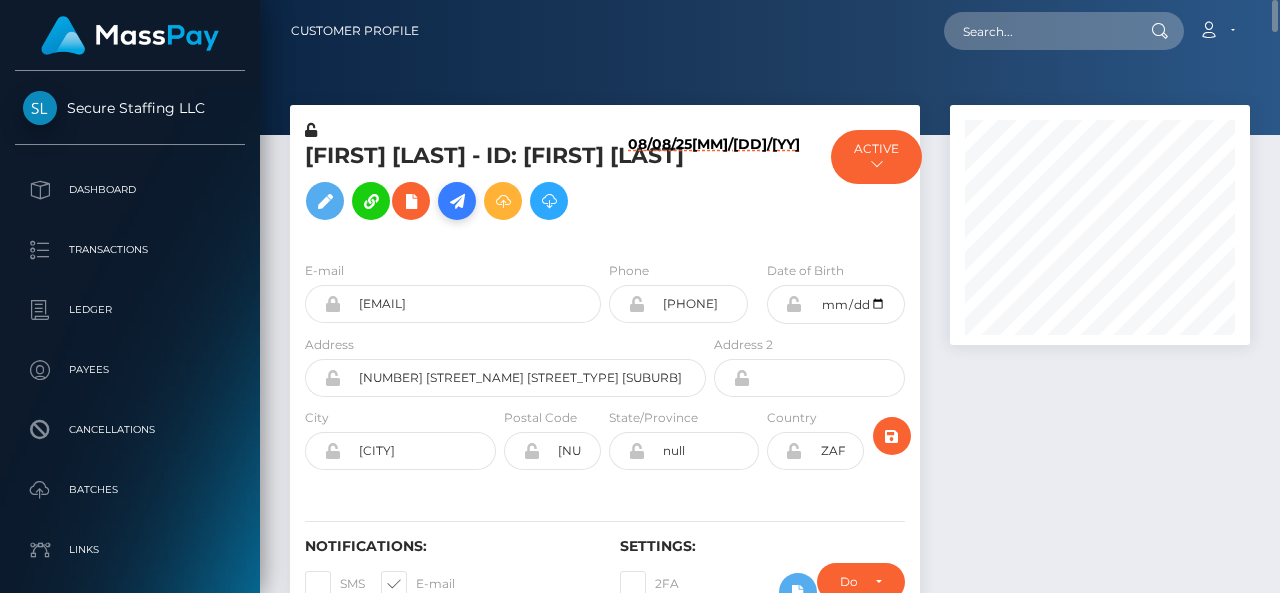 click at bounding box center [457, 201] 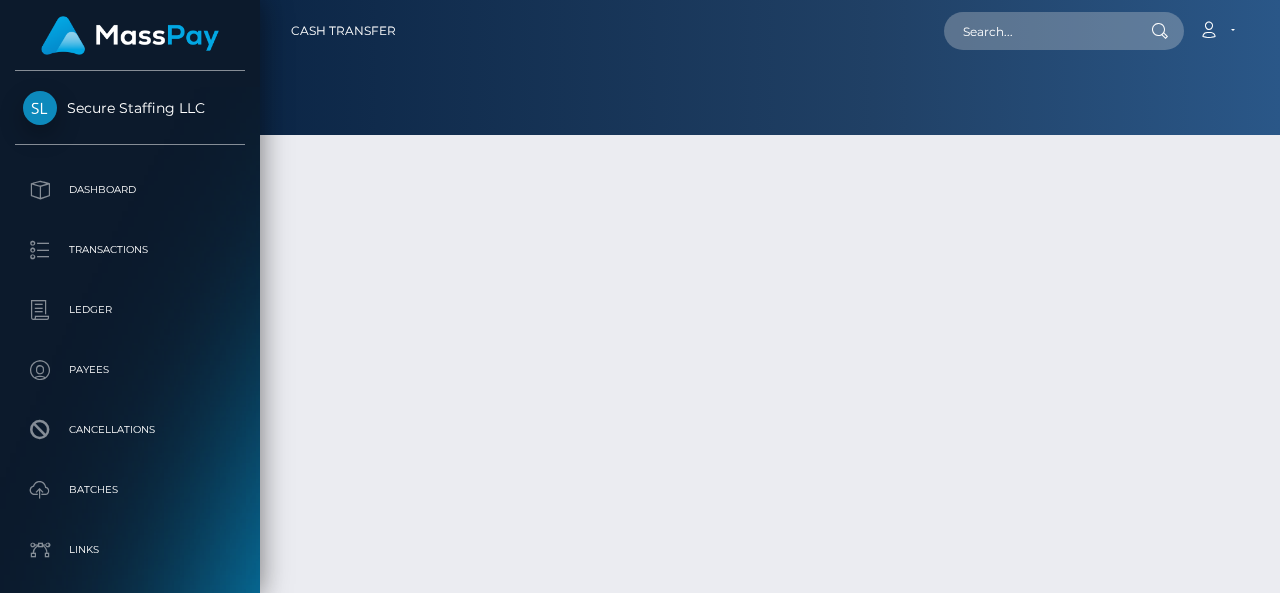 scroll, scrollTop: 0, scrollLeft: 0, axis: both 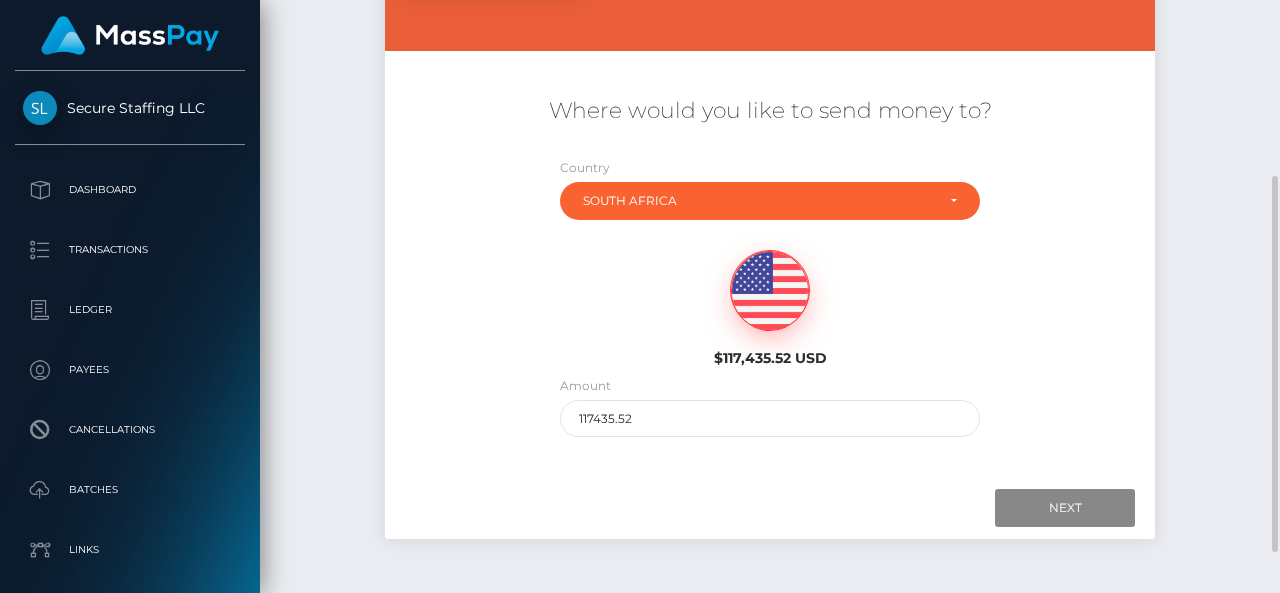 click on "$117,435.52 USD" at bounding box center [770, 308] 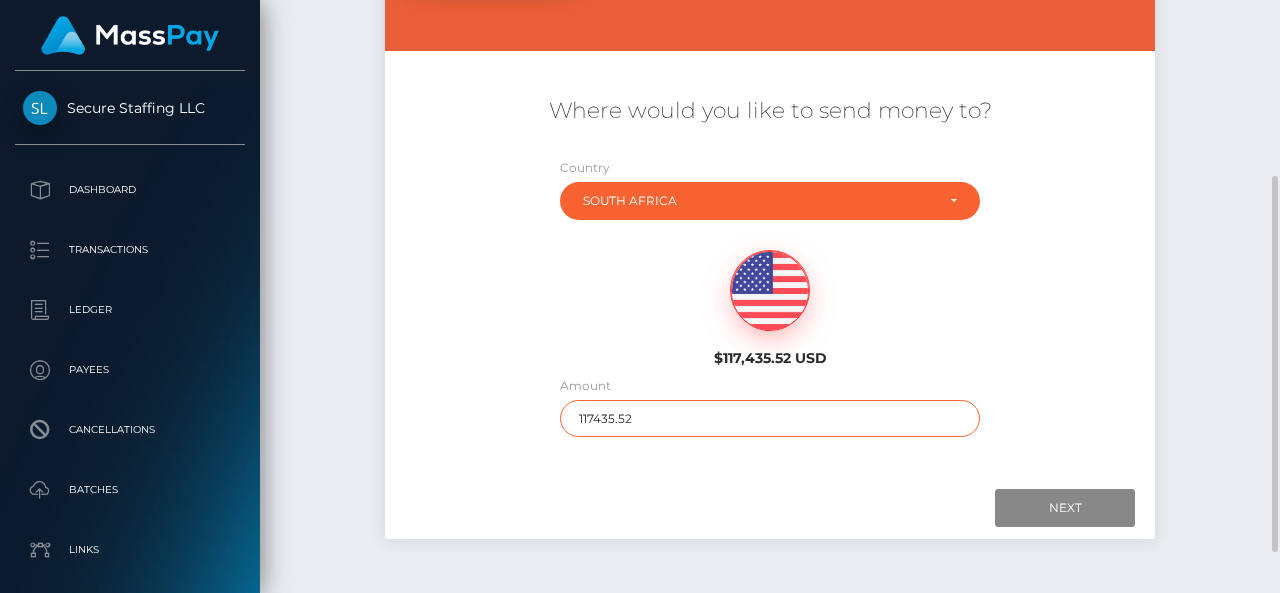 drag, startPoint x: 647, startPoint y: 415, endPoint x: 380, endPoint y: 411, distance: 267.02997 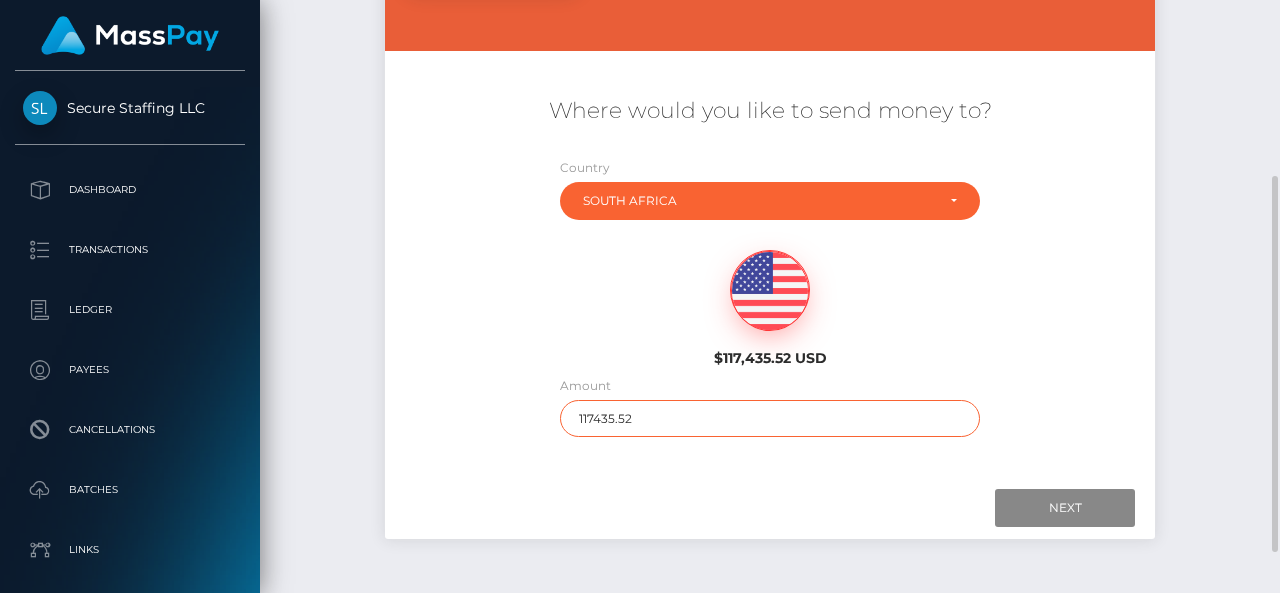 click on "Initiate Transfer
Follow the next steps to initiate a transfer
Country & Amount
Select Service
Recipient
Country  Aruba" at bounding box center (770, 193) 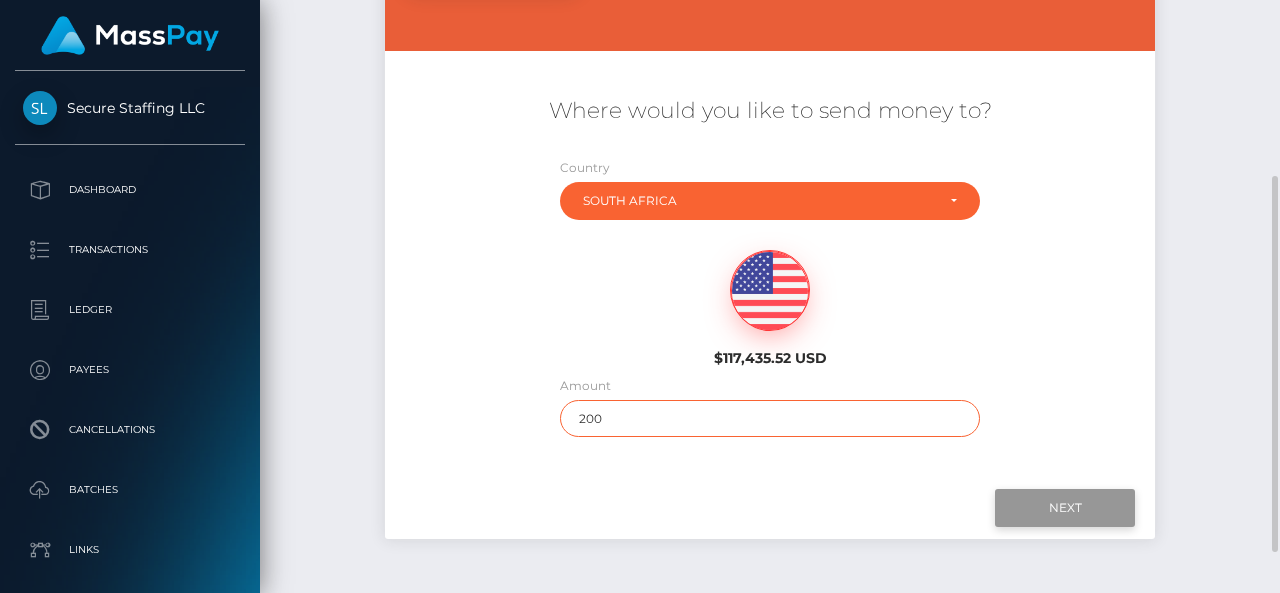type on "200" 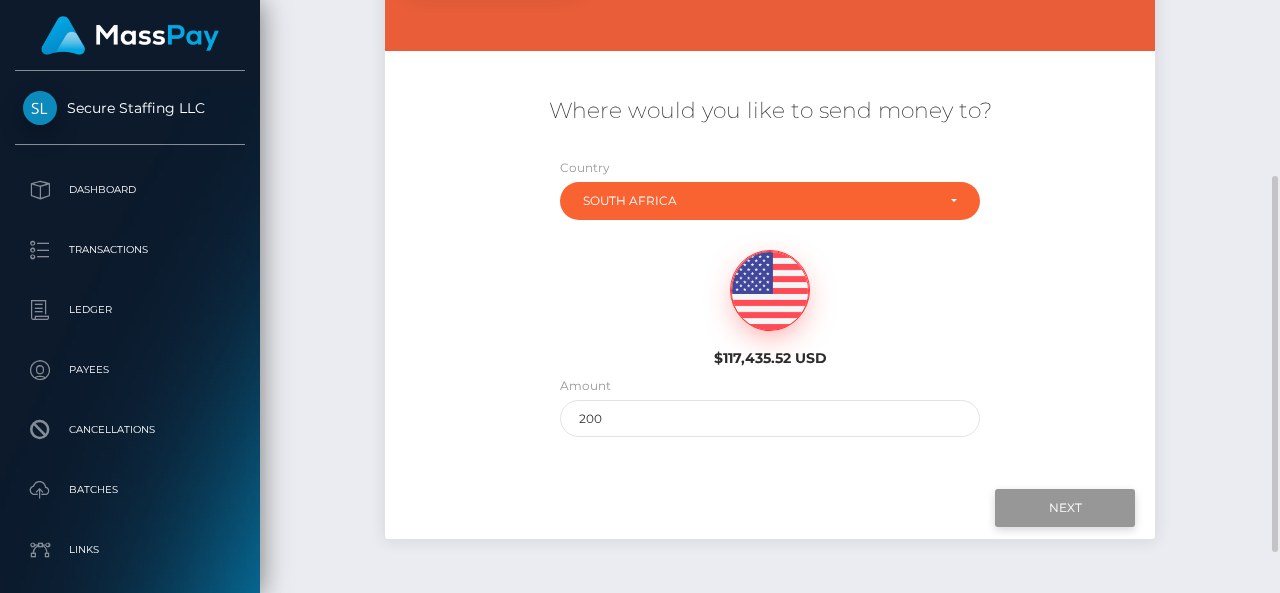 click on "Next" at bounding box center [1065, 508] 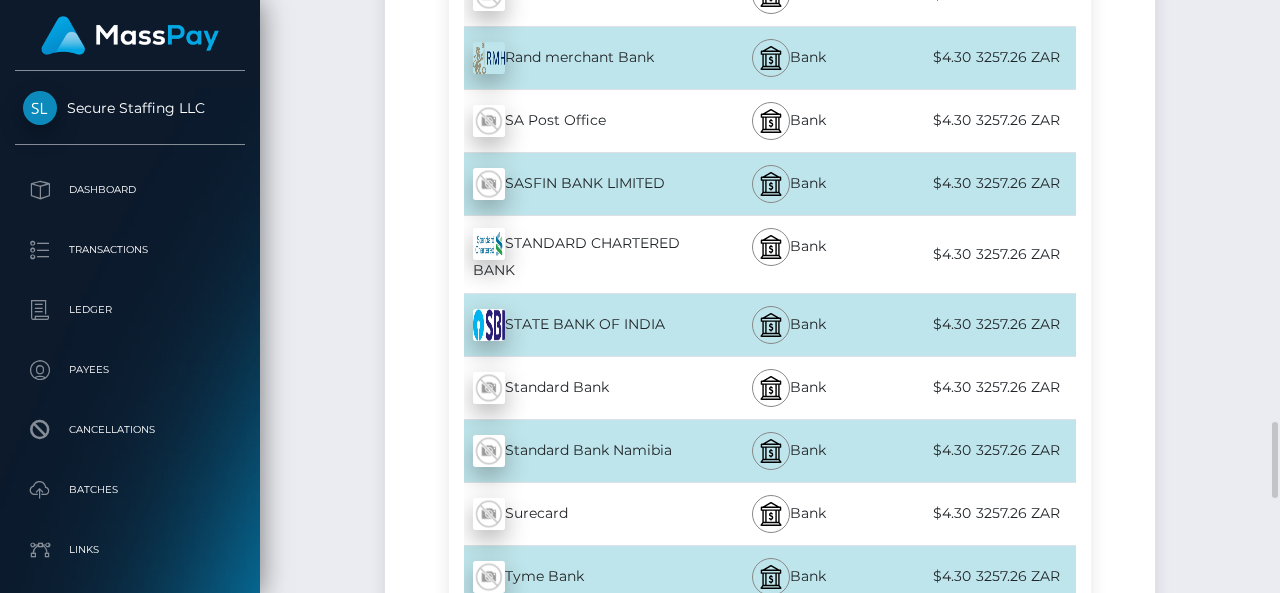 scroll, scrollTop: 3214, scrollLeft: 0, axis: vertical 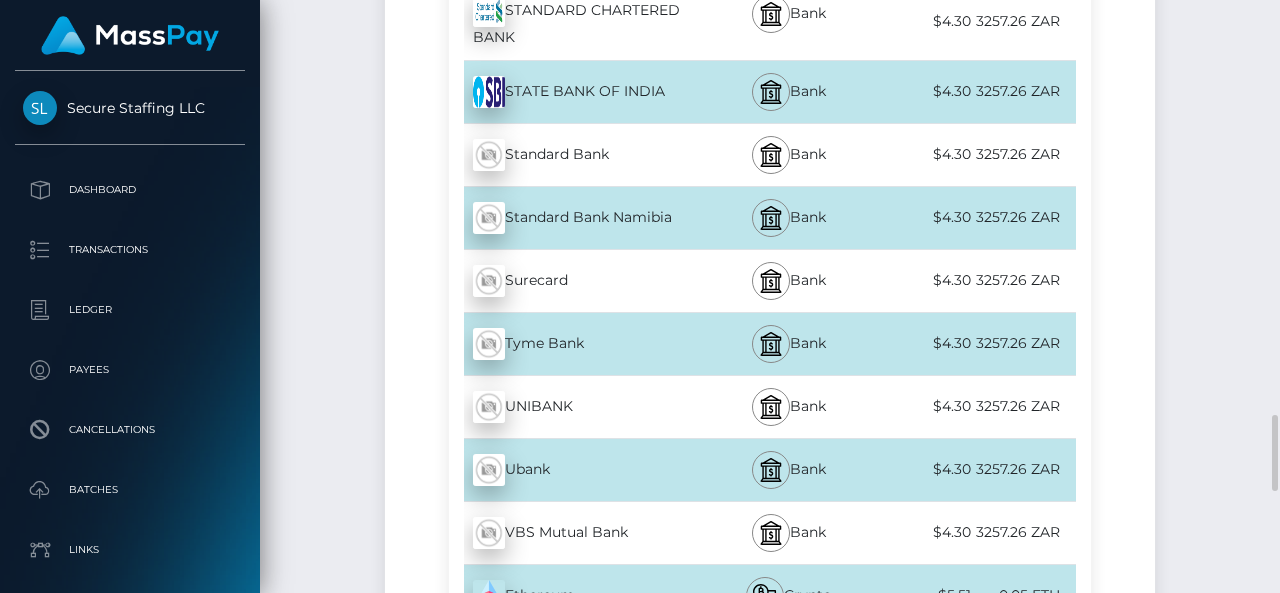 click on "Tyme Bank  - ZAR" at bounding box center [579, 344] 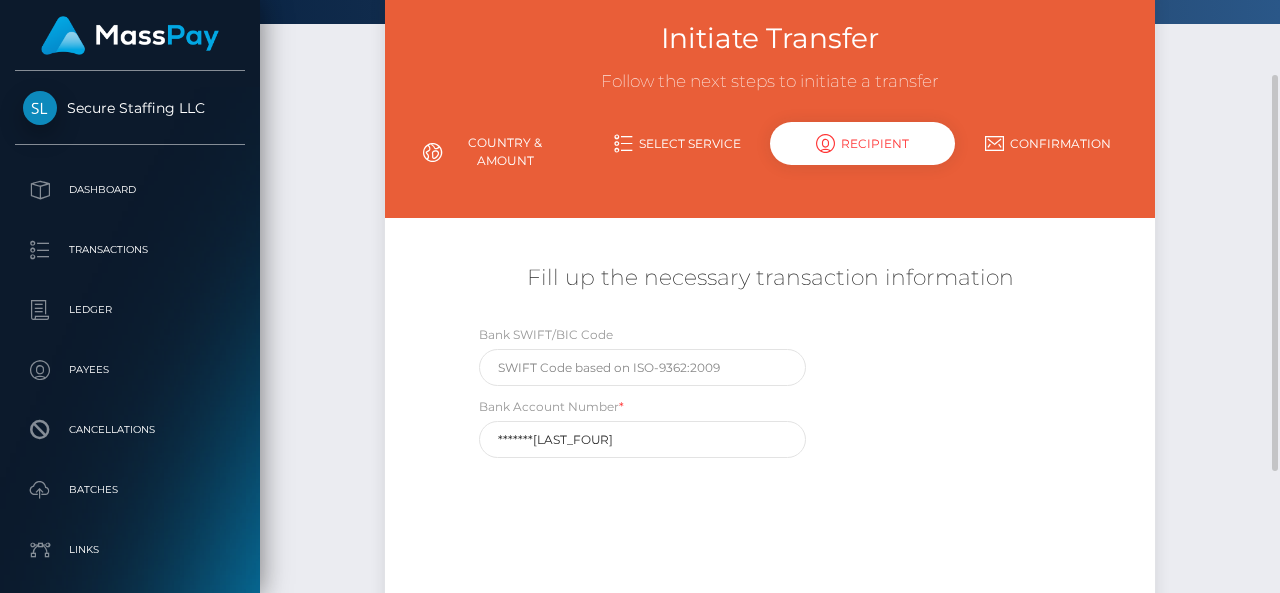 scroll, scrollTop: 112, scrollLeft: 0, axis: vertical 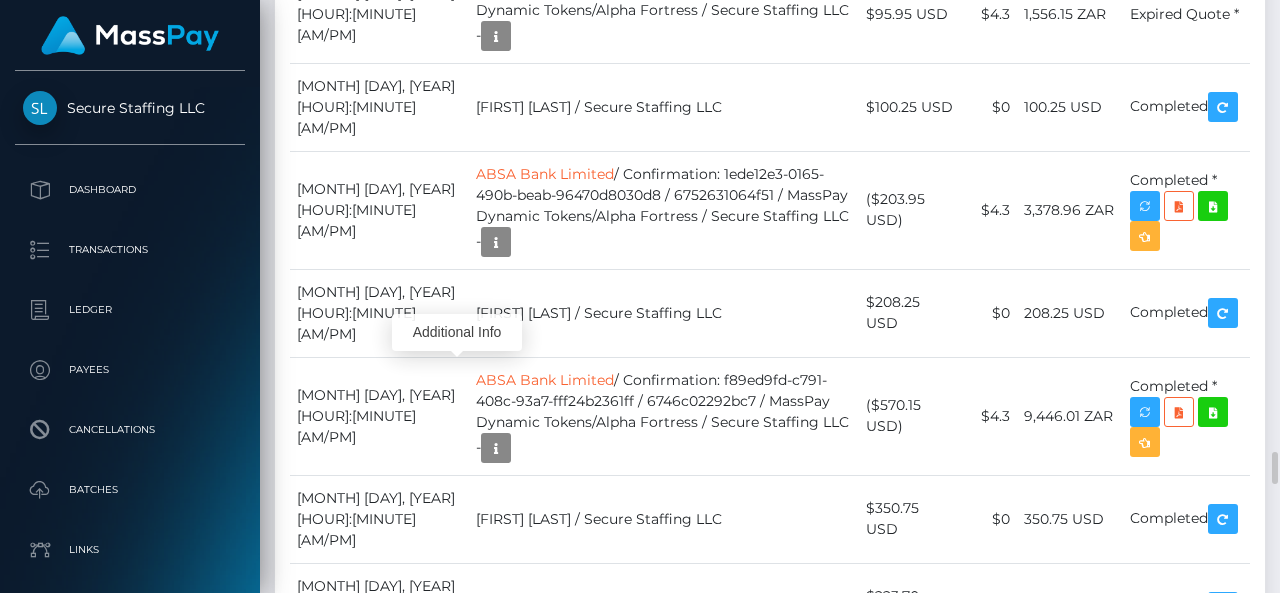 click at bounding box center (496, -158) 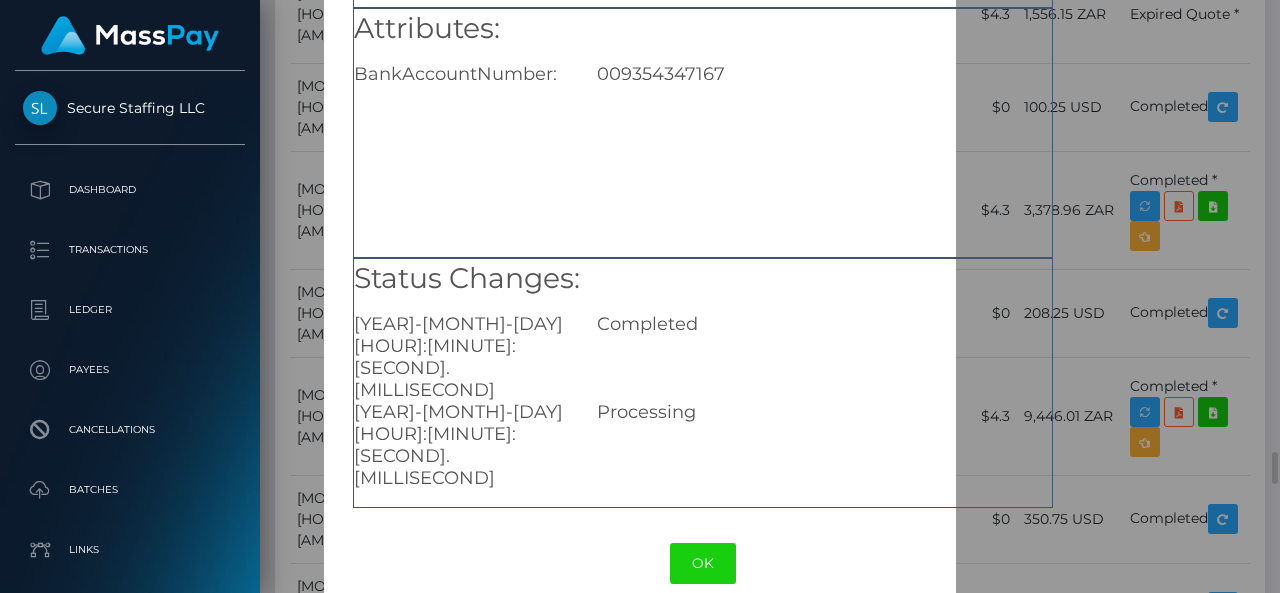 scroll, scrollTop: 331, scrollLeft: 0, axis: vertical 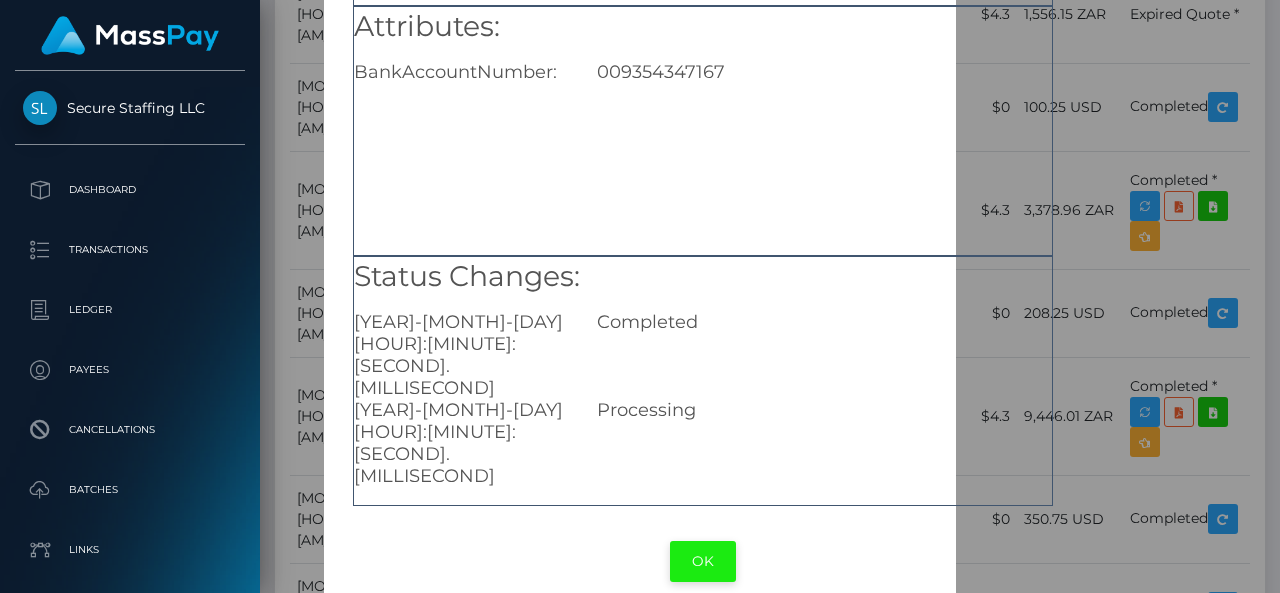 click on "OK" at bounding box center (703, 561) 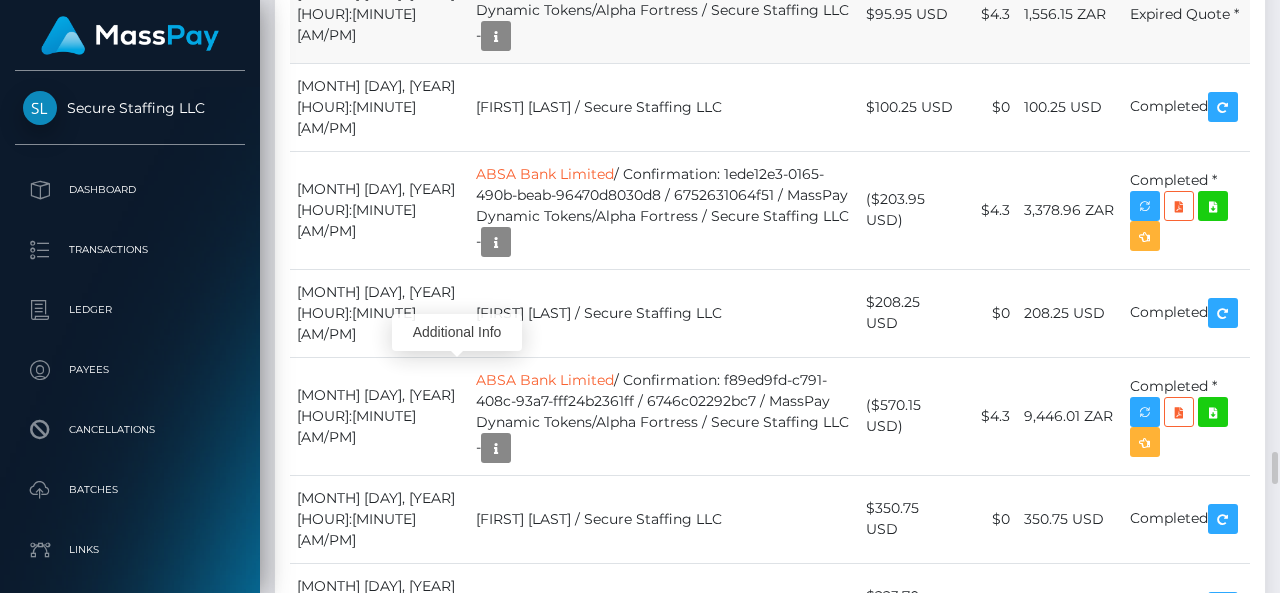 scroll, scrollTop: 240, scrollLeft: 300, axis: both 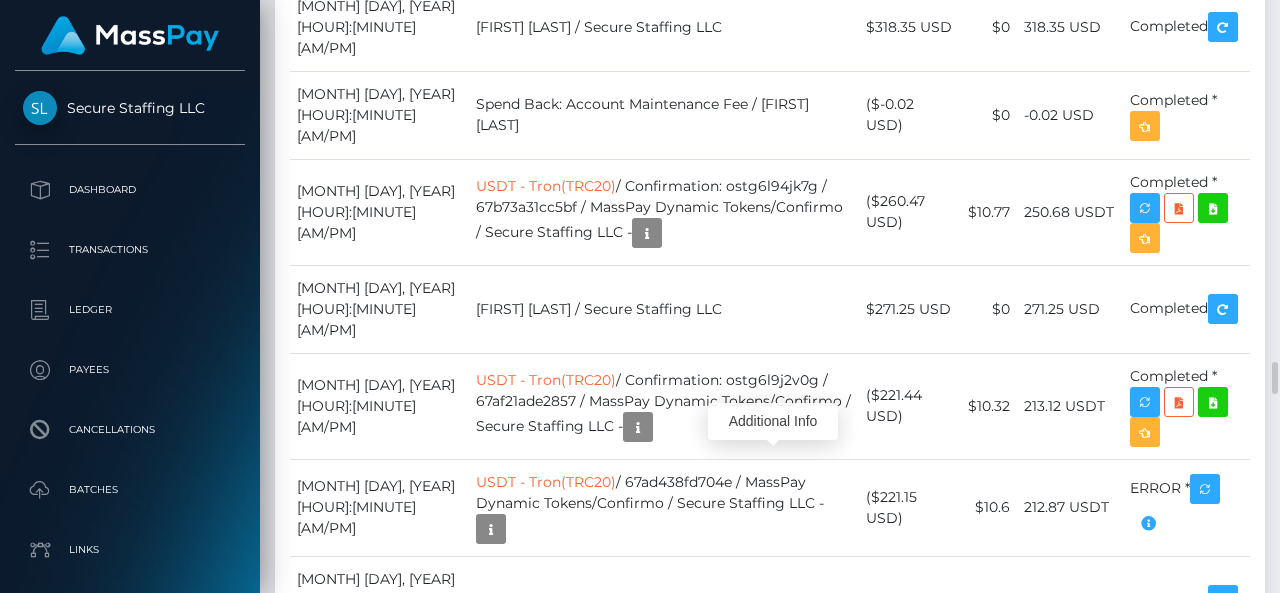 click at bounding box center [805, -238] 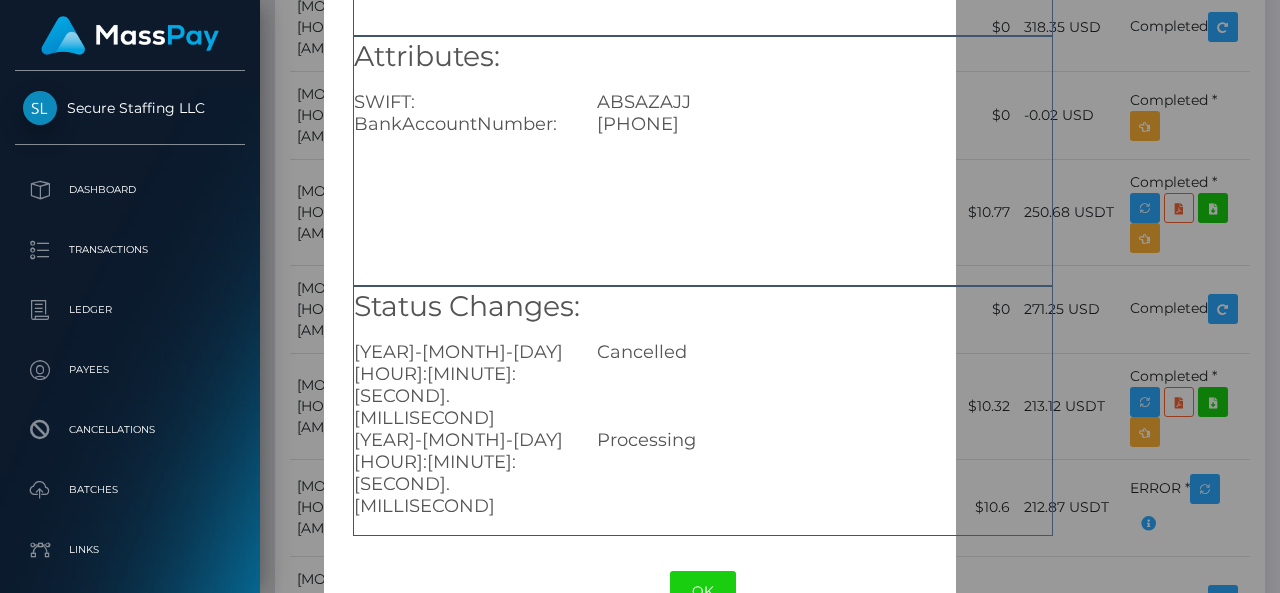 scroll, scrollTop: 358, scrollLeft: 0, axis: vertical 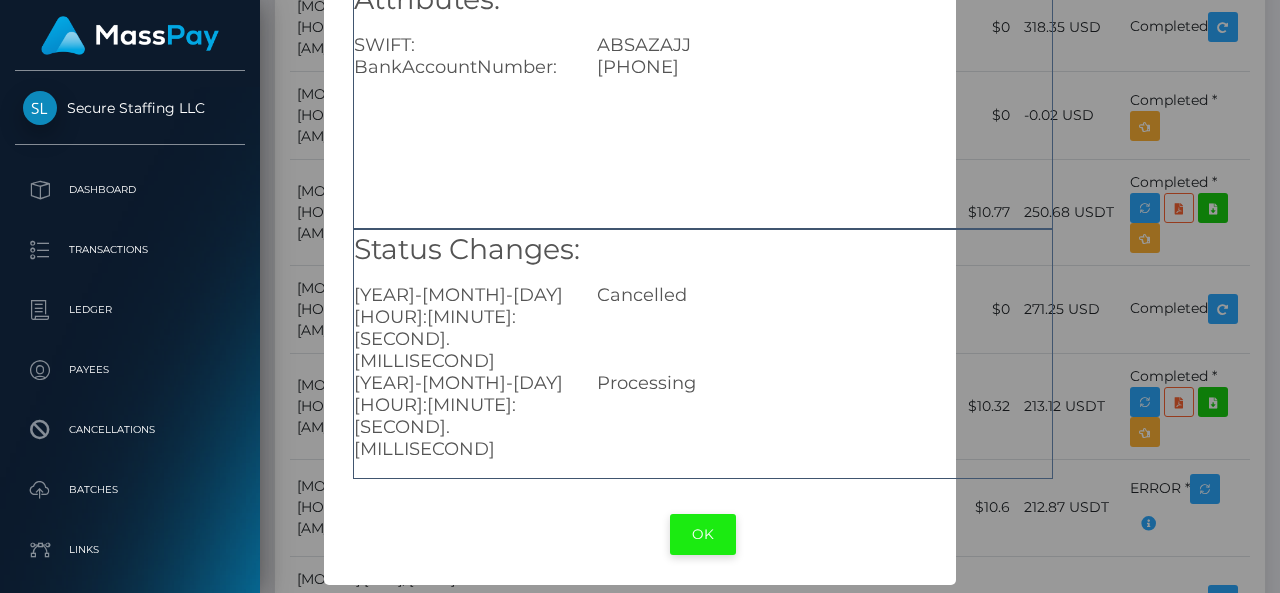 click on "OK" at bounding box center (703, 534) 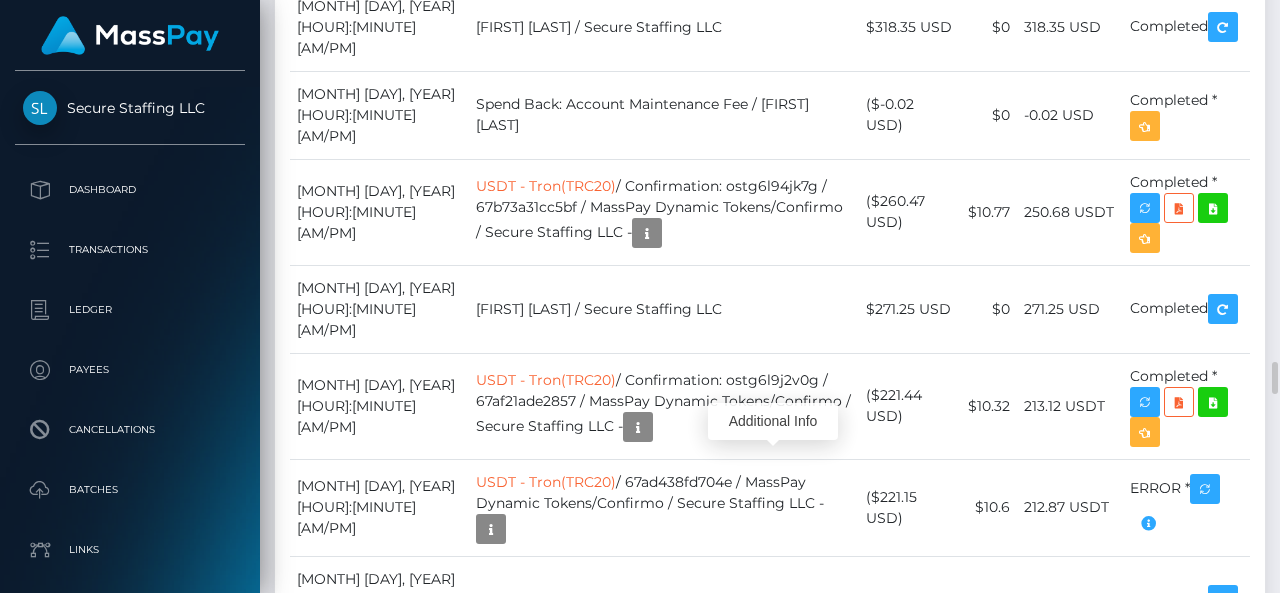 scroll, scrollTop: 240, scrollLeft: 300, axis: both 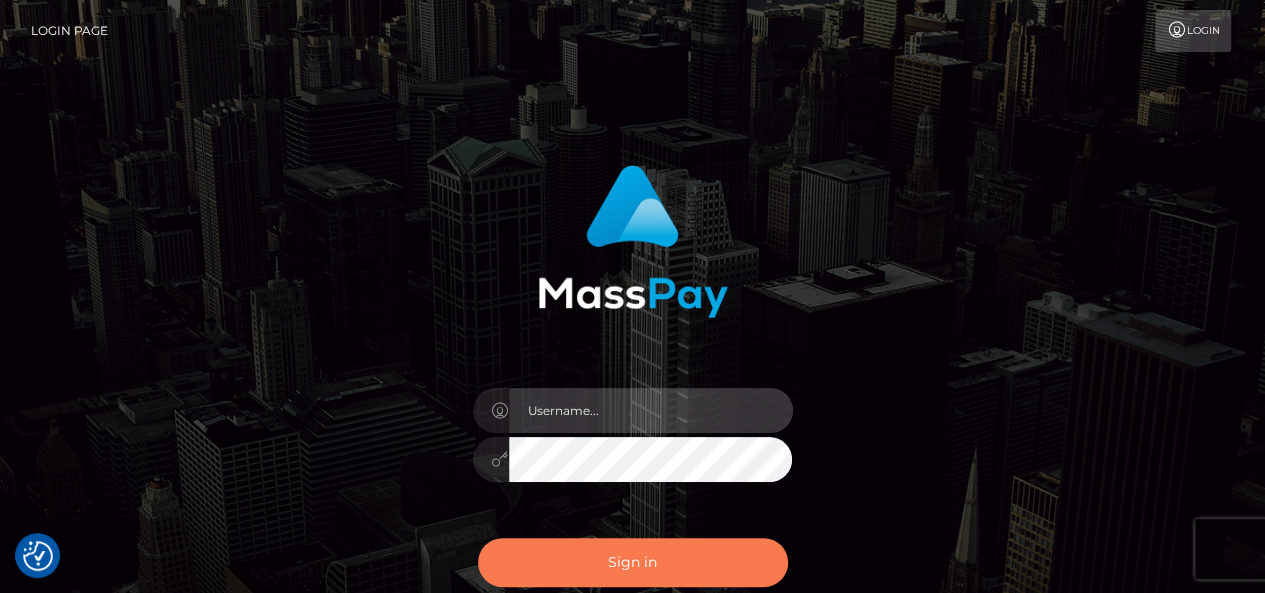 type on "pk.es" 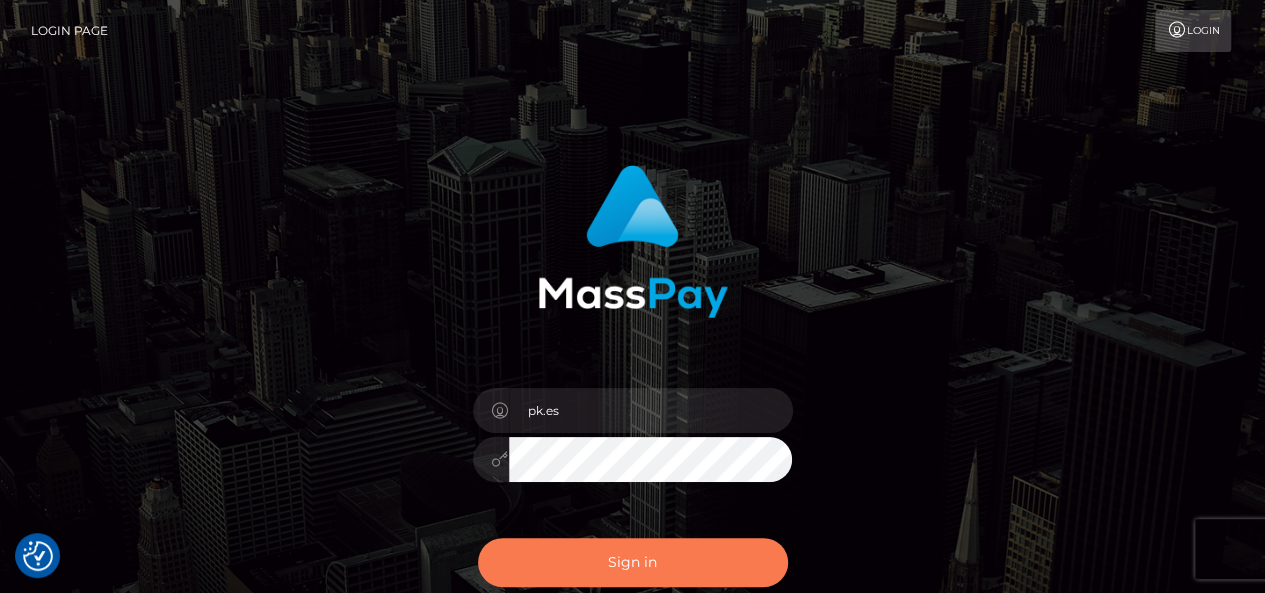 click on "Sign in" at bounding box center [633, 562] 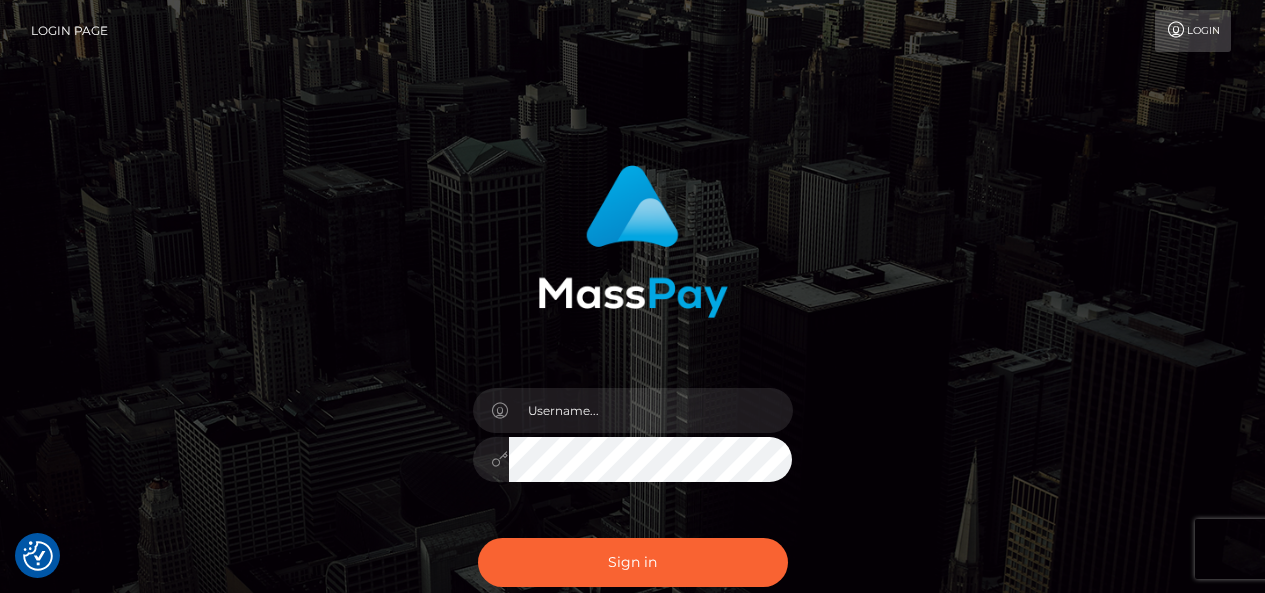 scroll, scrollTop: 0, scrollLeft: 0, axis: both 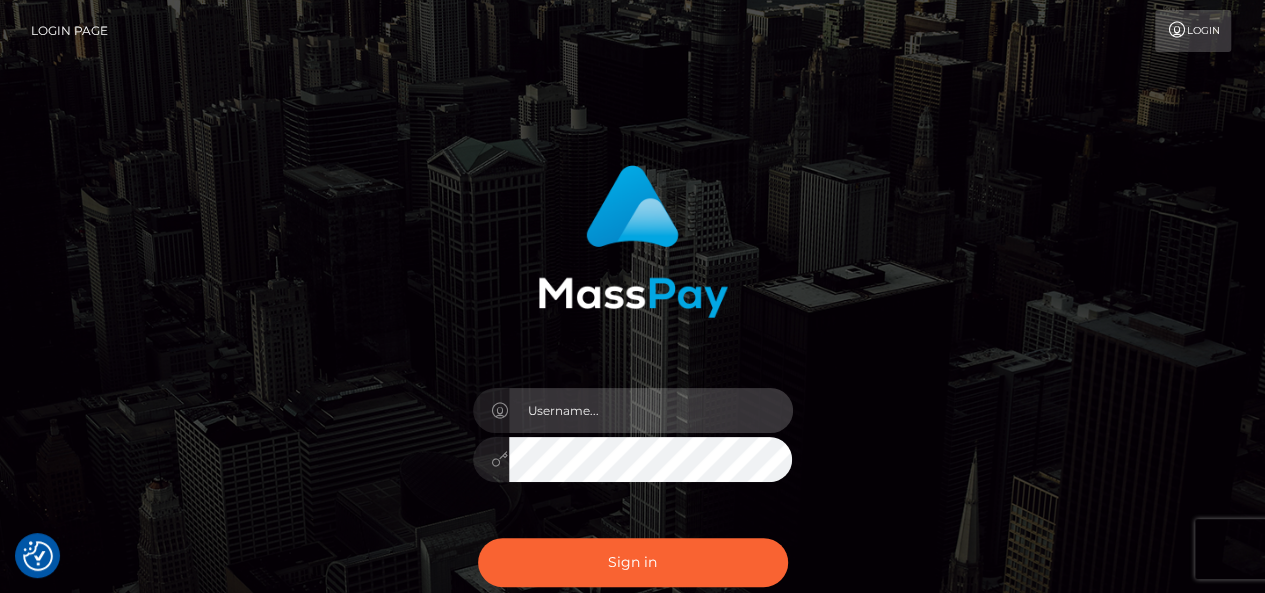 type on "pk.es" 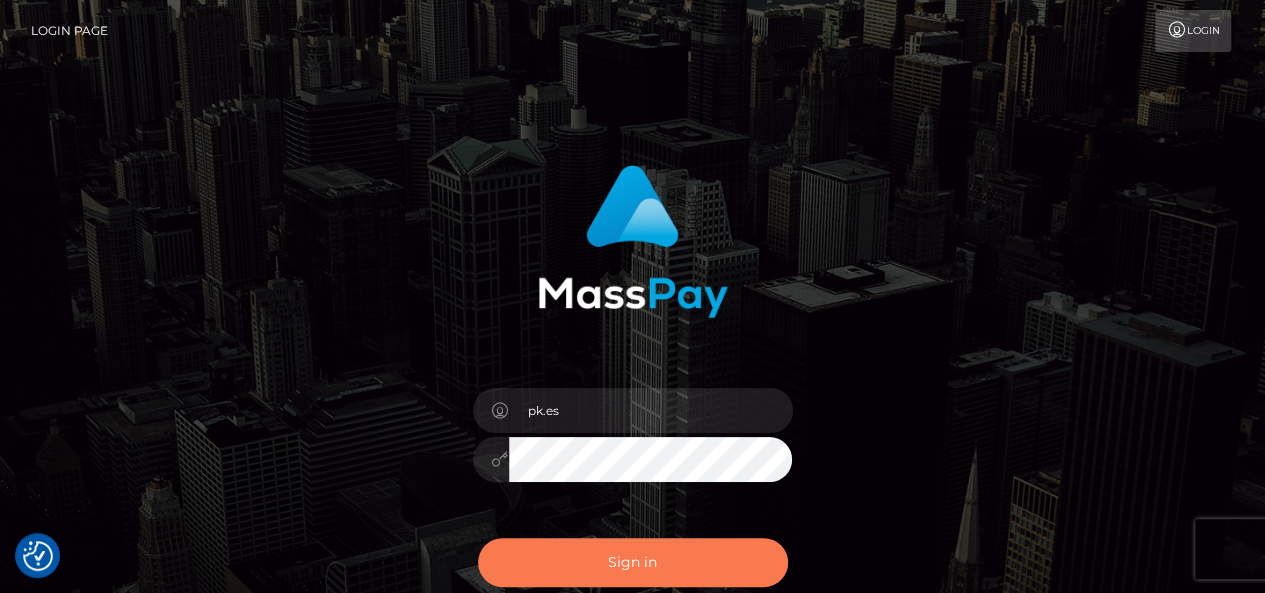 click on "Sign in" at bounding box center [633, 562] 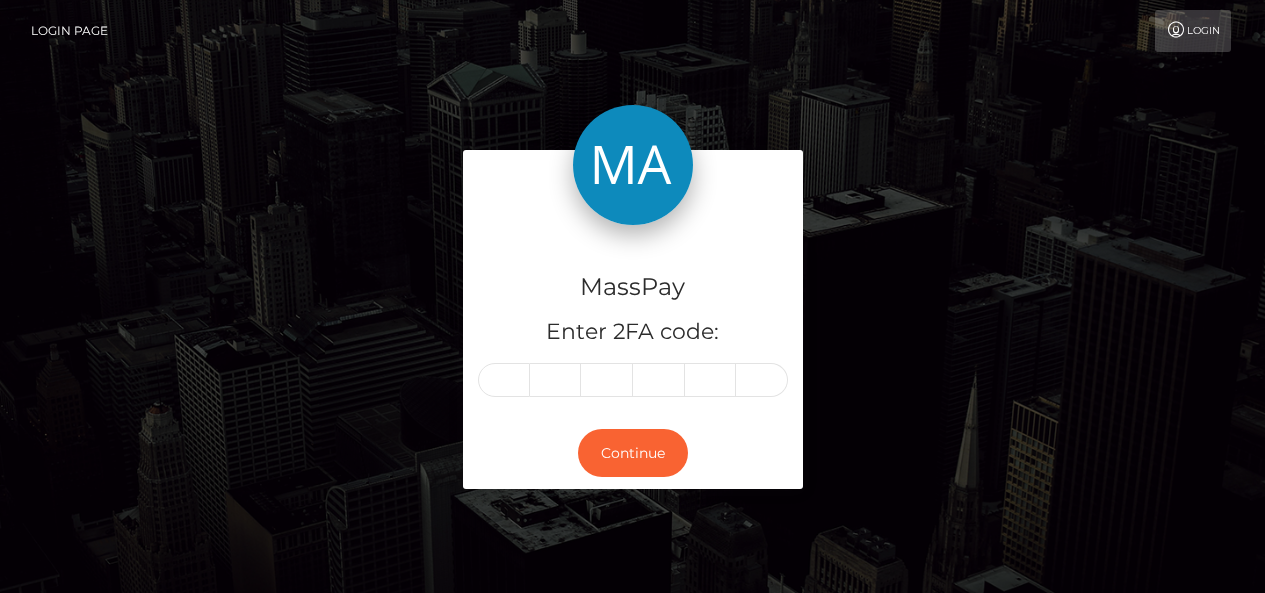 scroll, scrollTop: 0, scrollLeft: 0, axis: both 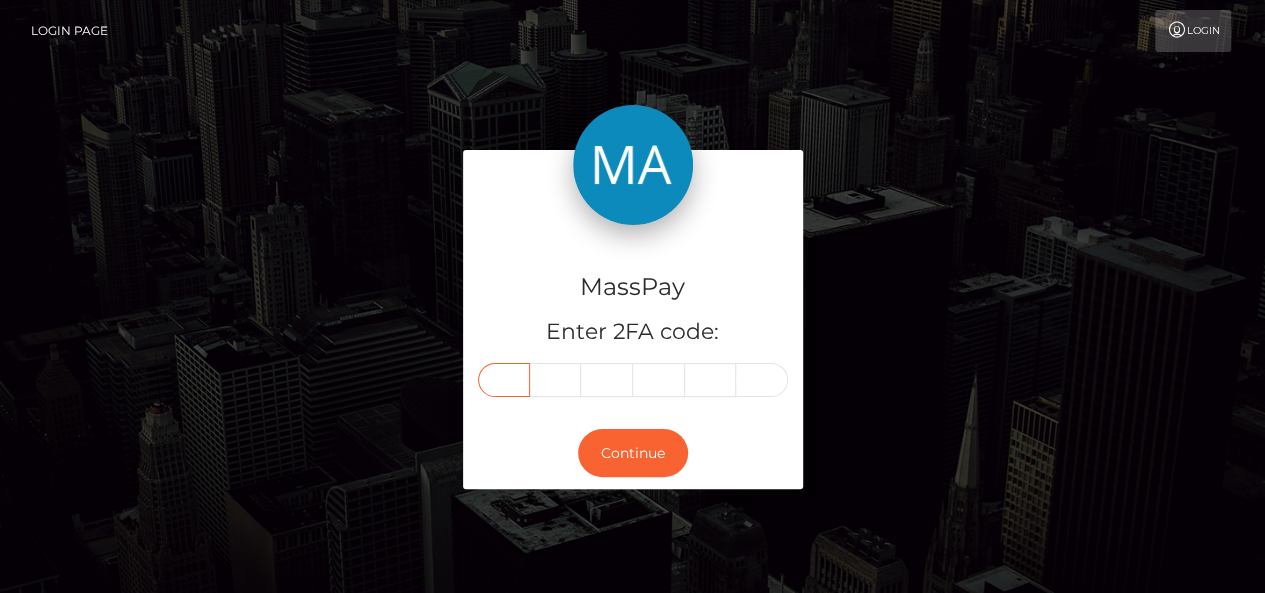 paste on "0" 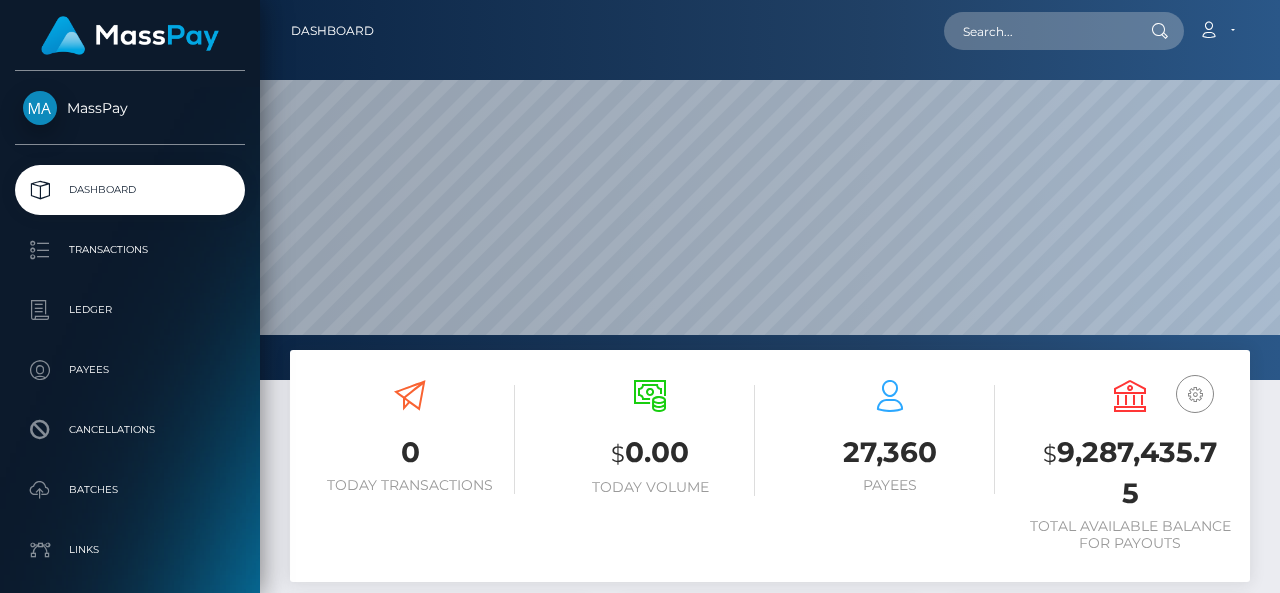scroll, scrollTop: 0, scrollLeft: 0, axis: both 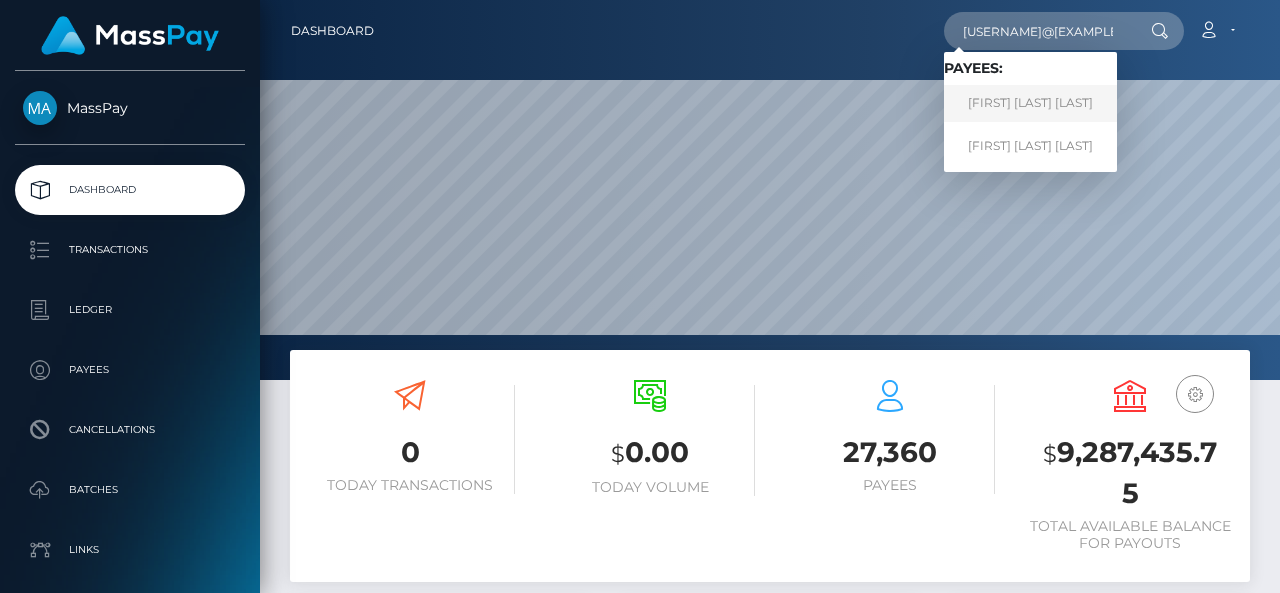 type on "[USERNAME]@[EXAMPLE.COM]" 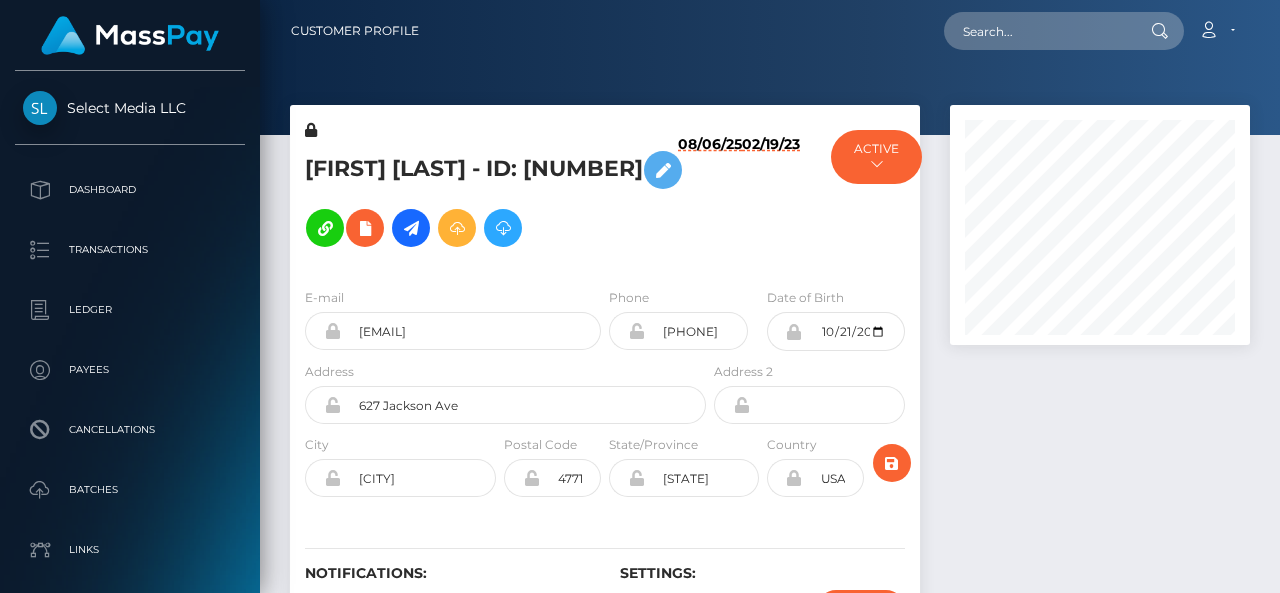 scroll, scrollTop: 0, scrollLeft: 0, axis: both 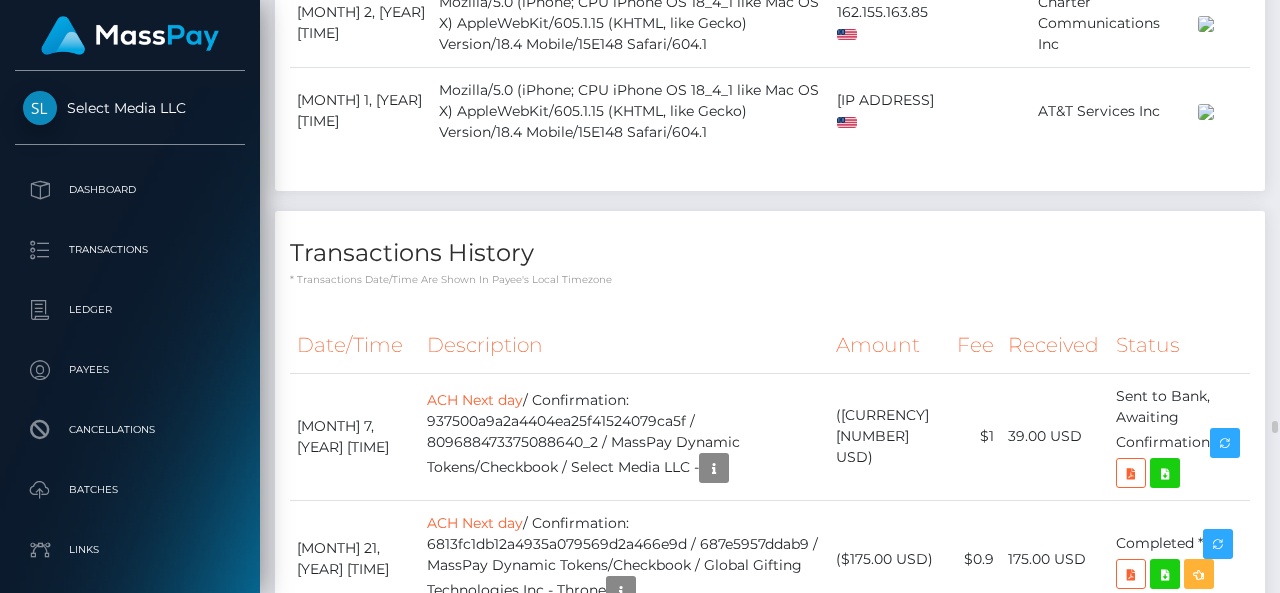 click at bounding box center (440, -1227) 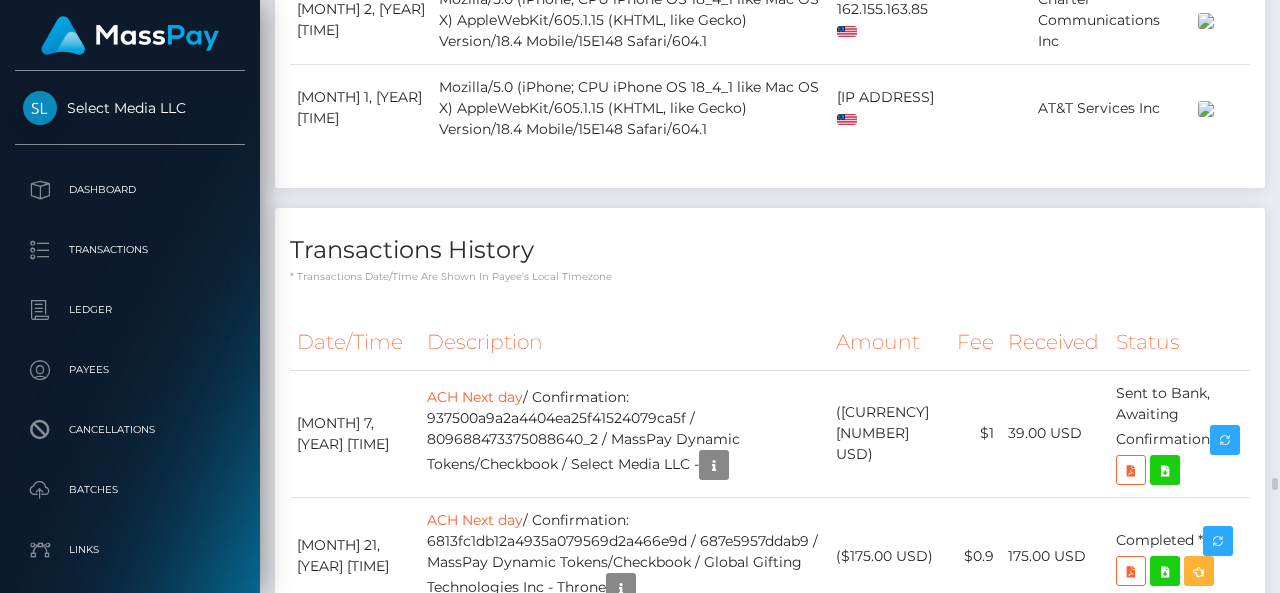scroll, scrollTop: 20552, scrollLeft: 0, axis: vertical 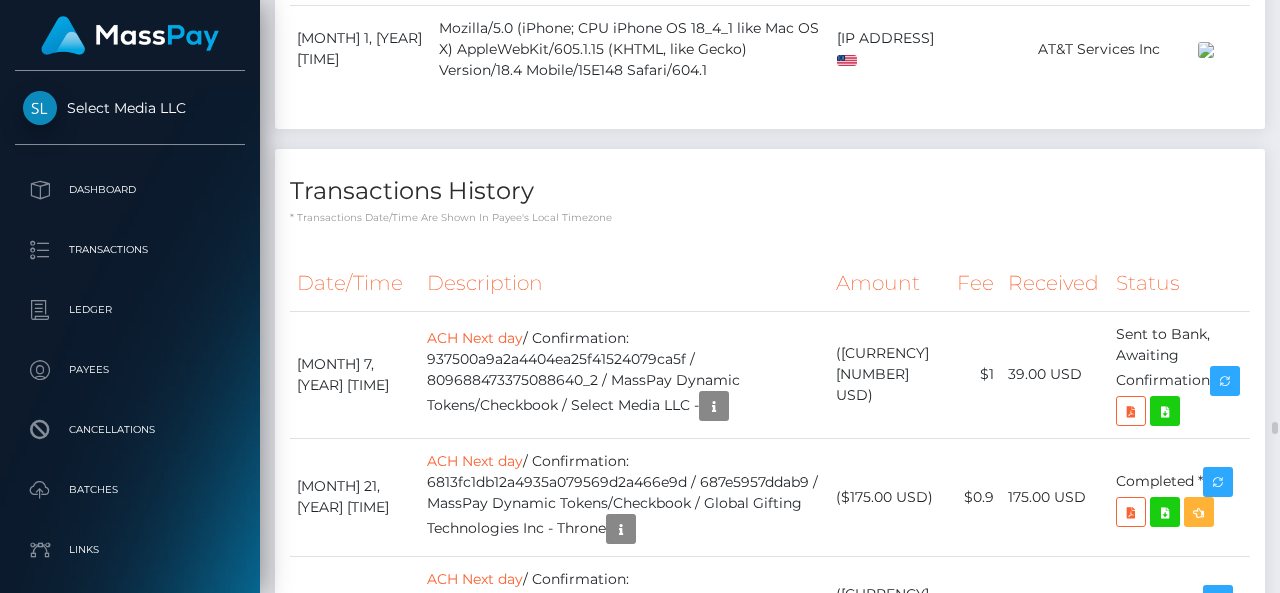click on "Loaded :  35.83% 0:45 0:48" at bounding box center (418, -1038) 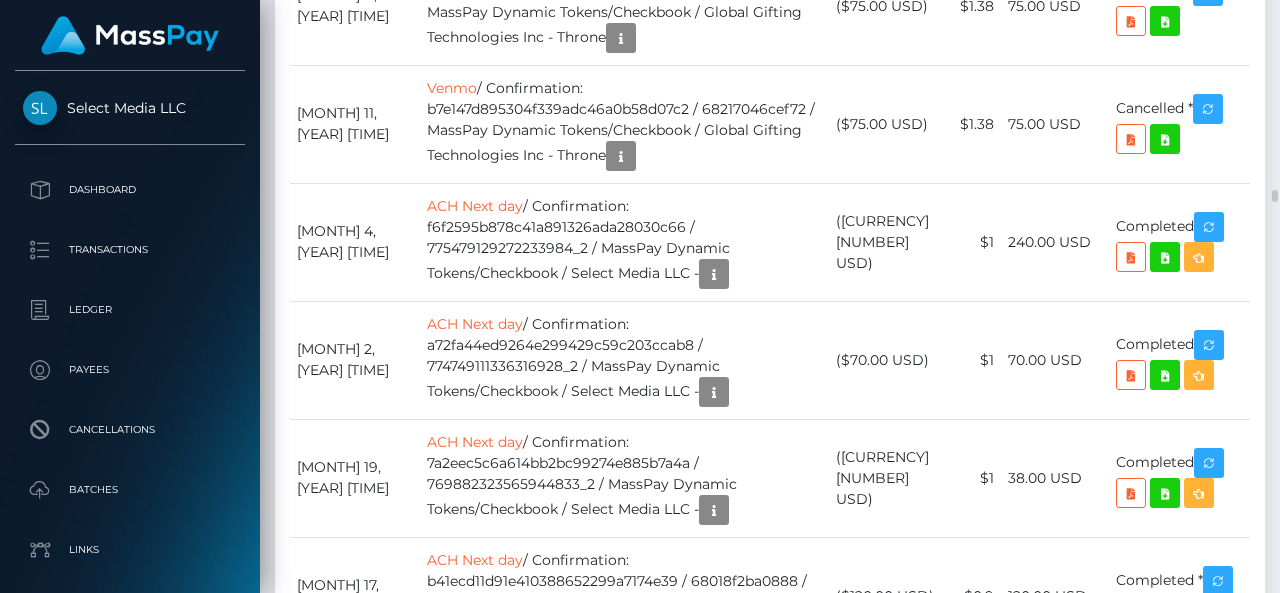 scroll, scrollTop: 22242, scrollLeft: 0, axis: vertical 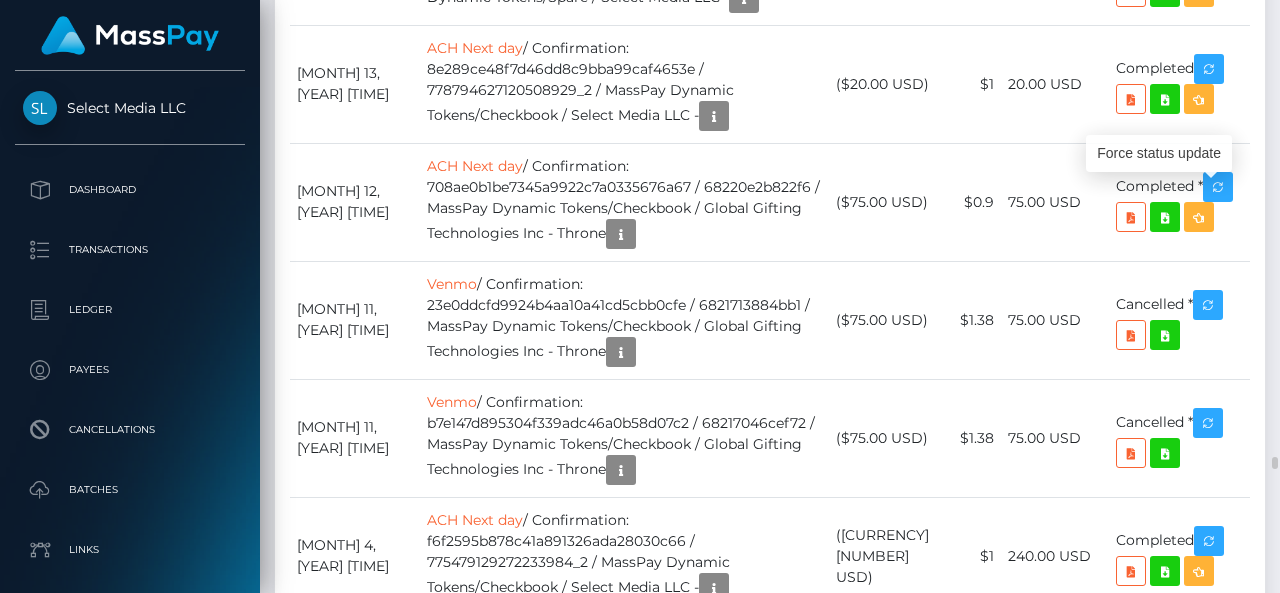 click at bounding box center (1225, -1309) 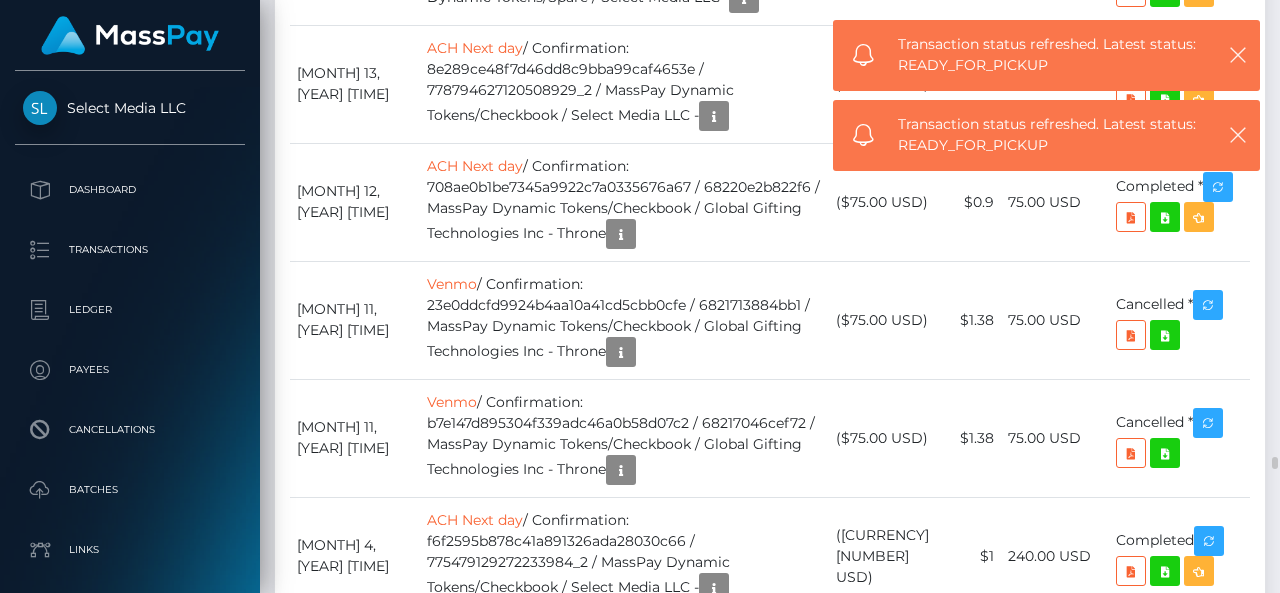 scroll, scrollTop: 240, scrollLeft: 300, axis: both 